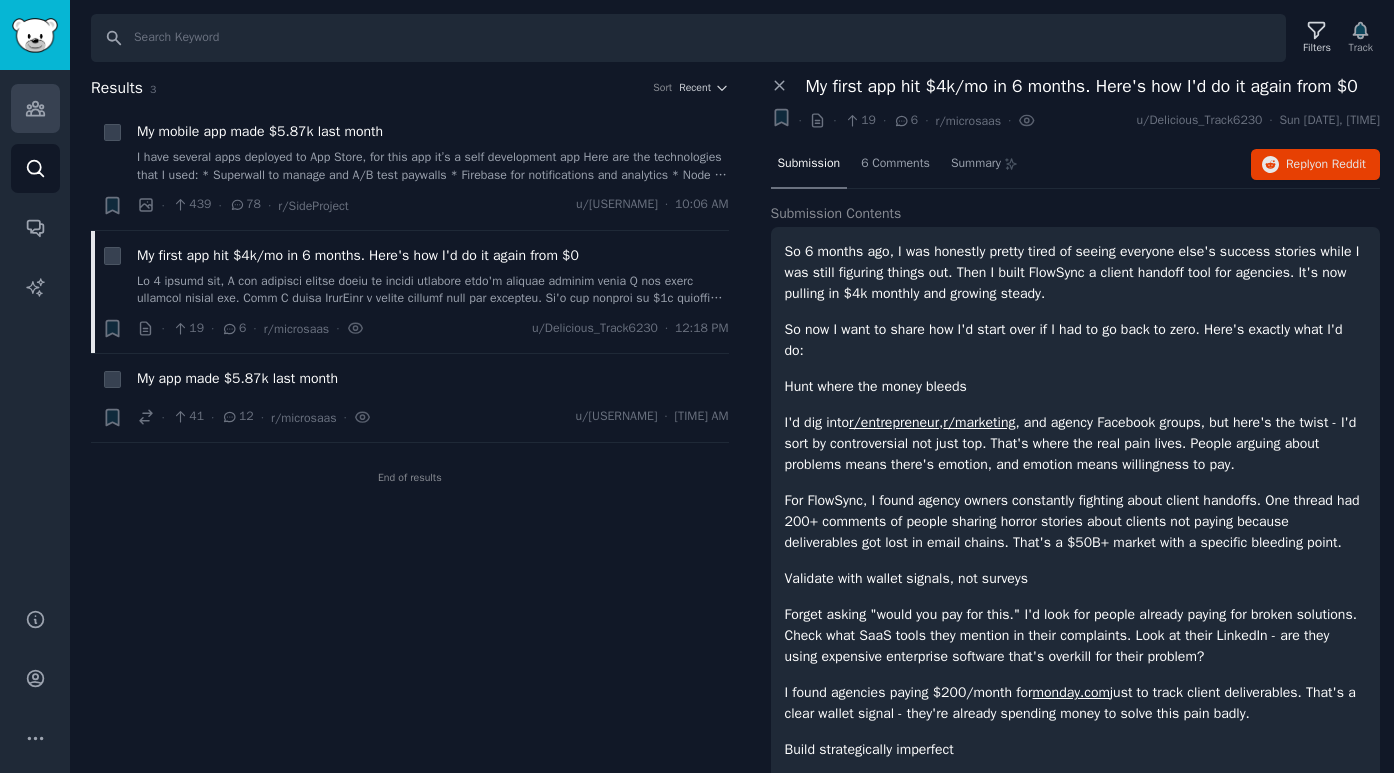 scroll, scrollTop: 0, scrollLeft: 0, axis: both 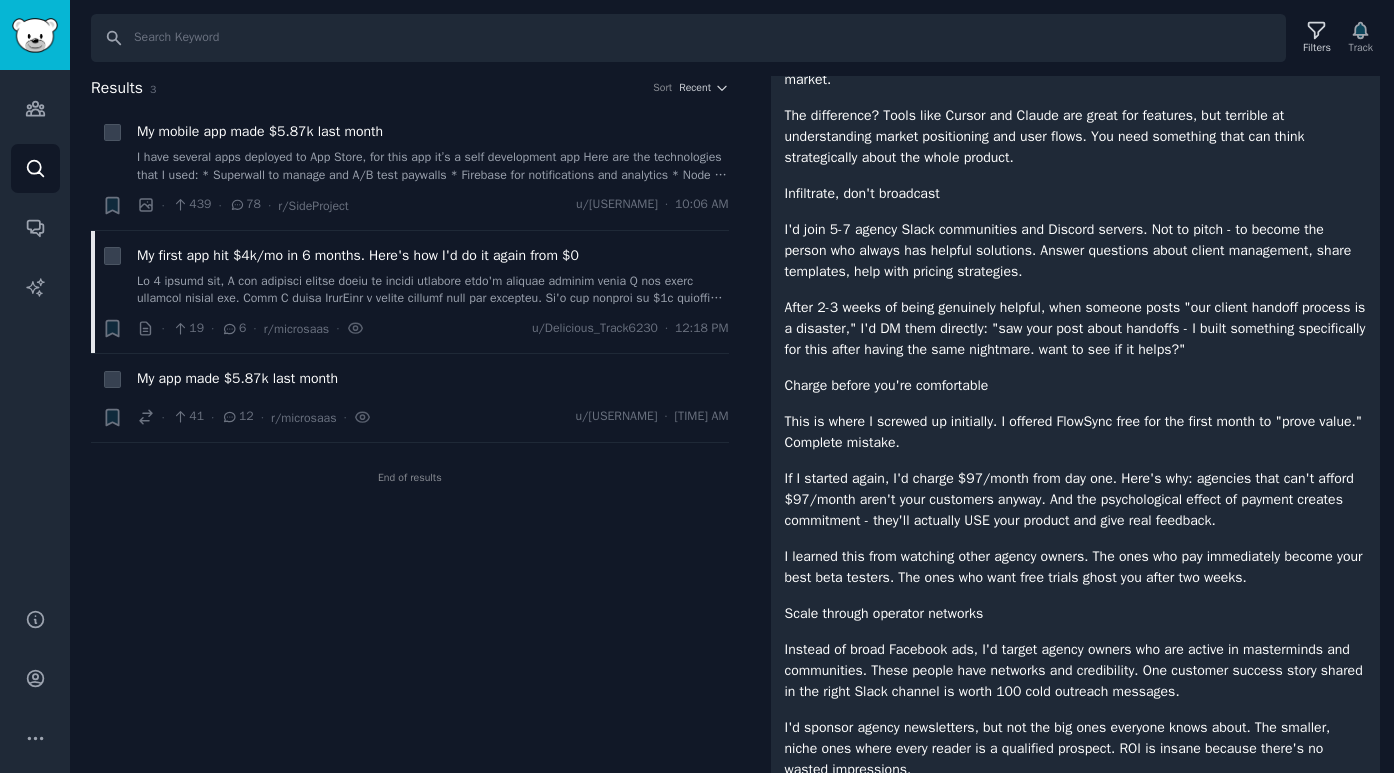 click at bounding box center [35, 35] 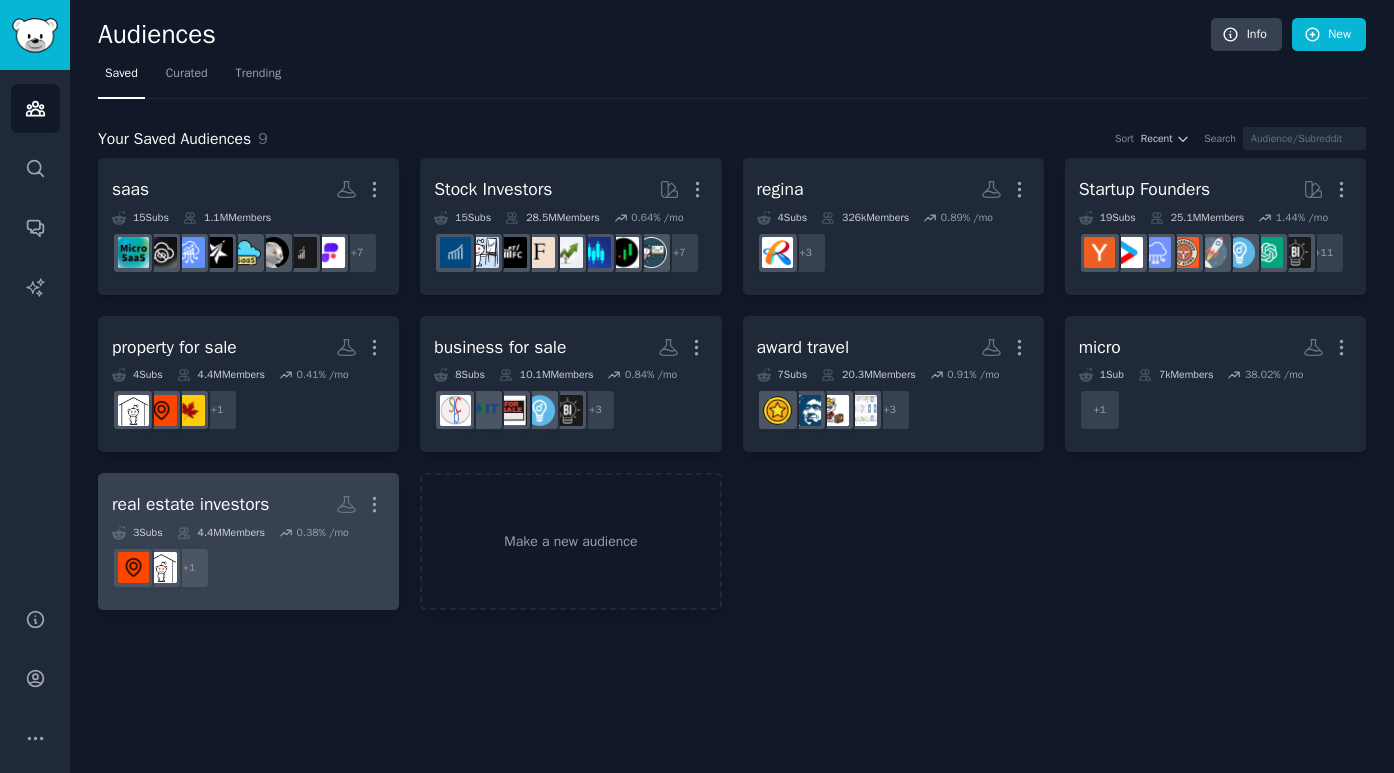 click on "real estate investors" at bounding box center (190, 504) 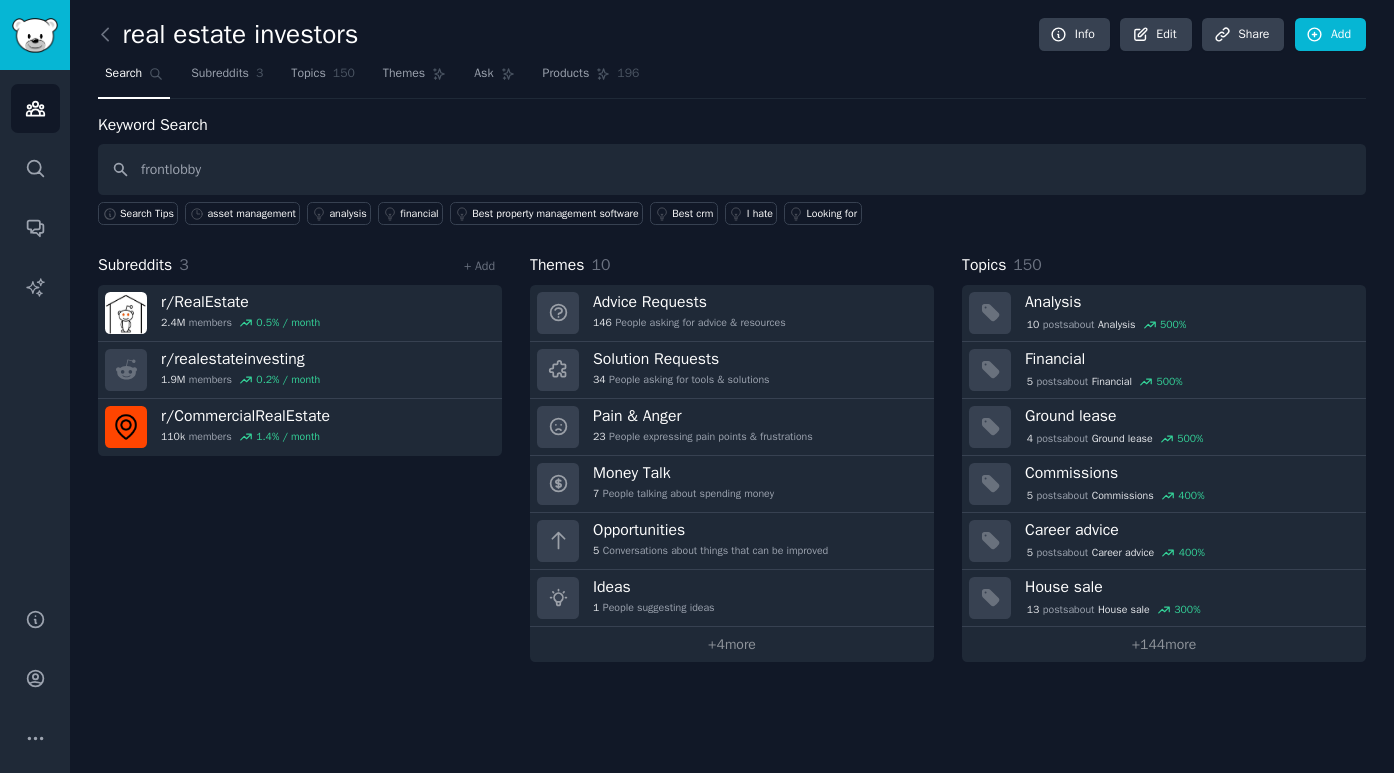 type on "frontlobby" 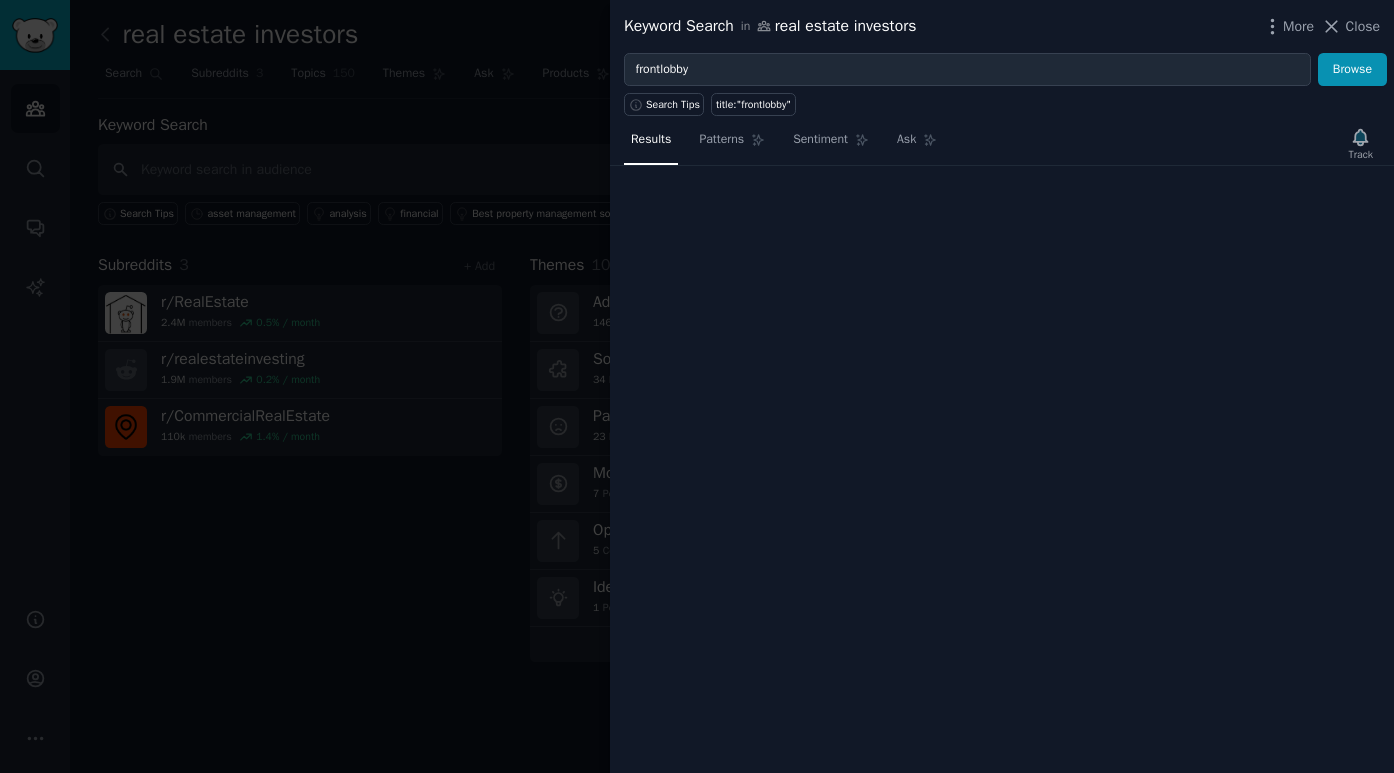 type 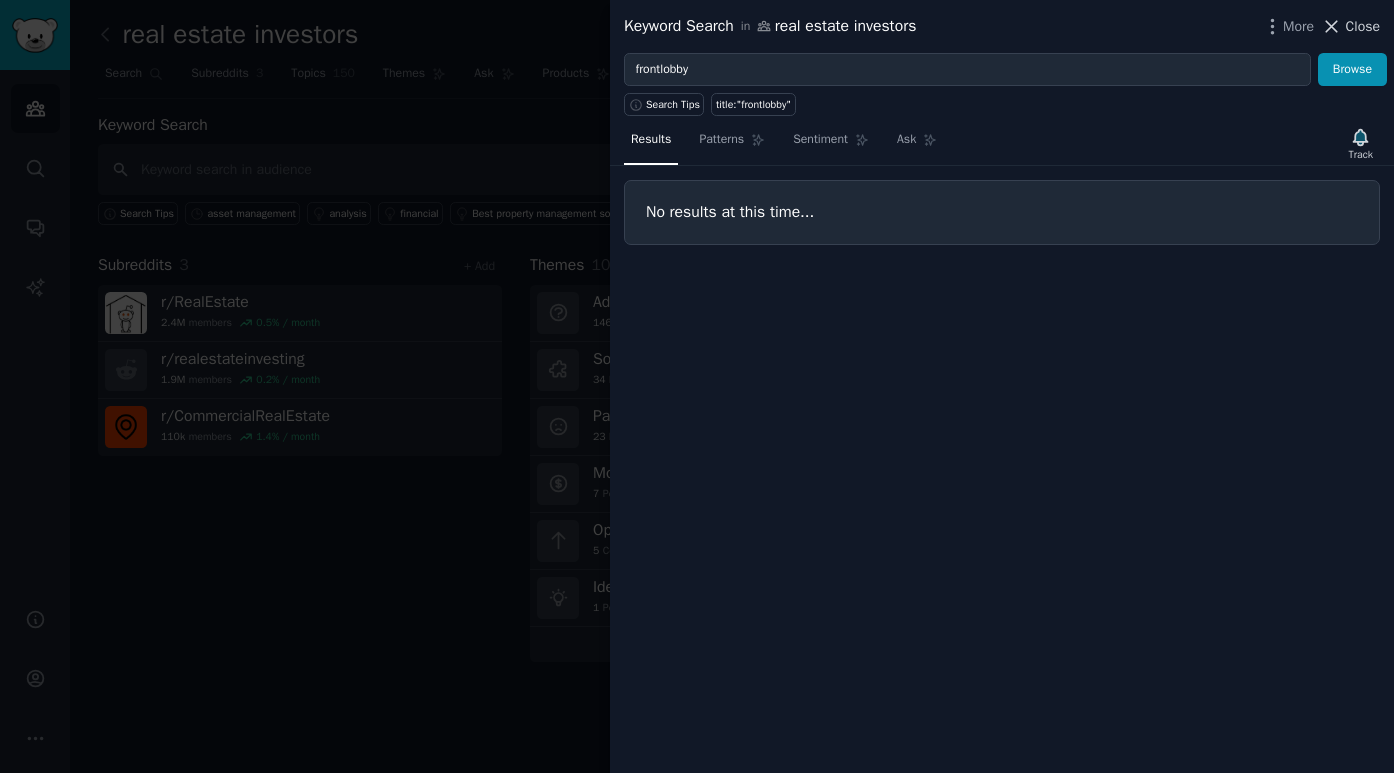 click on "Close" at bounding box center [1363, 26] 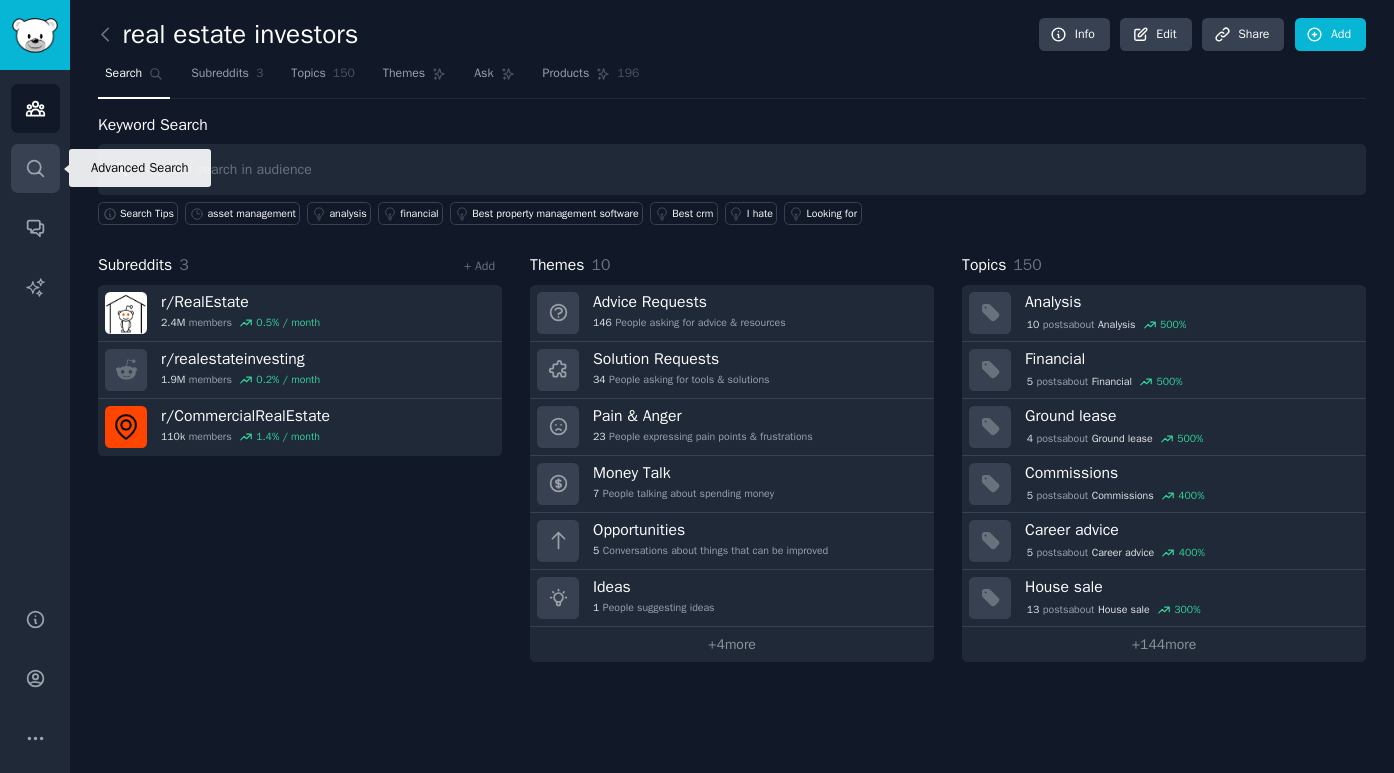 click 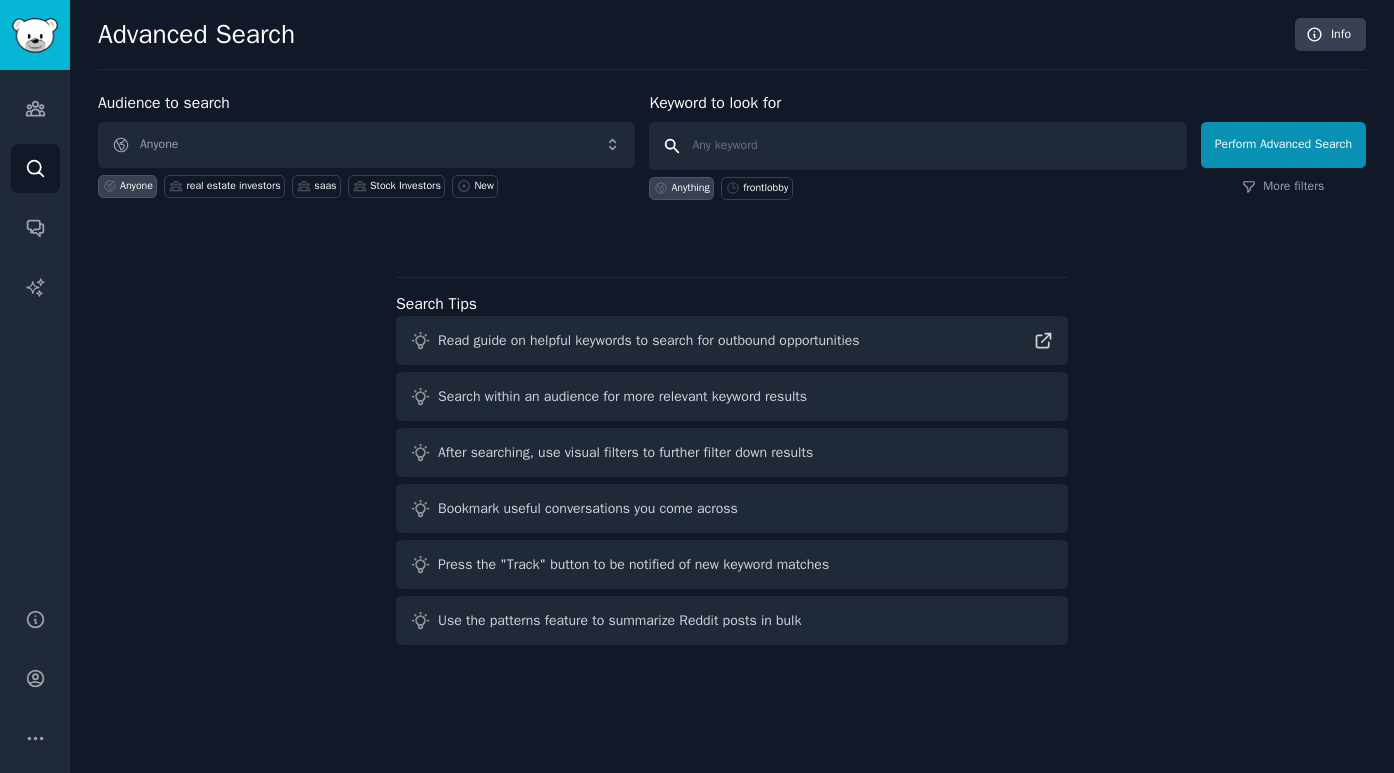 click at bounding box center [917, 146] 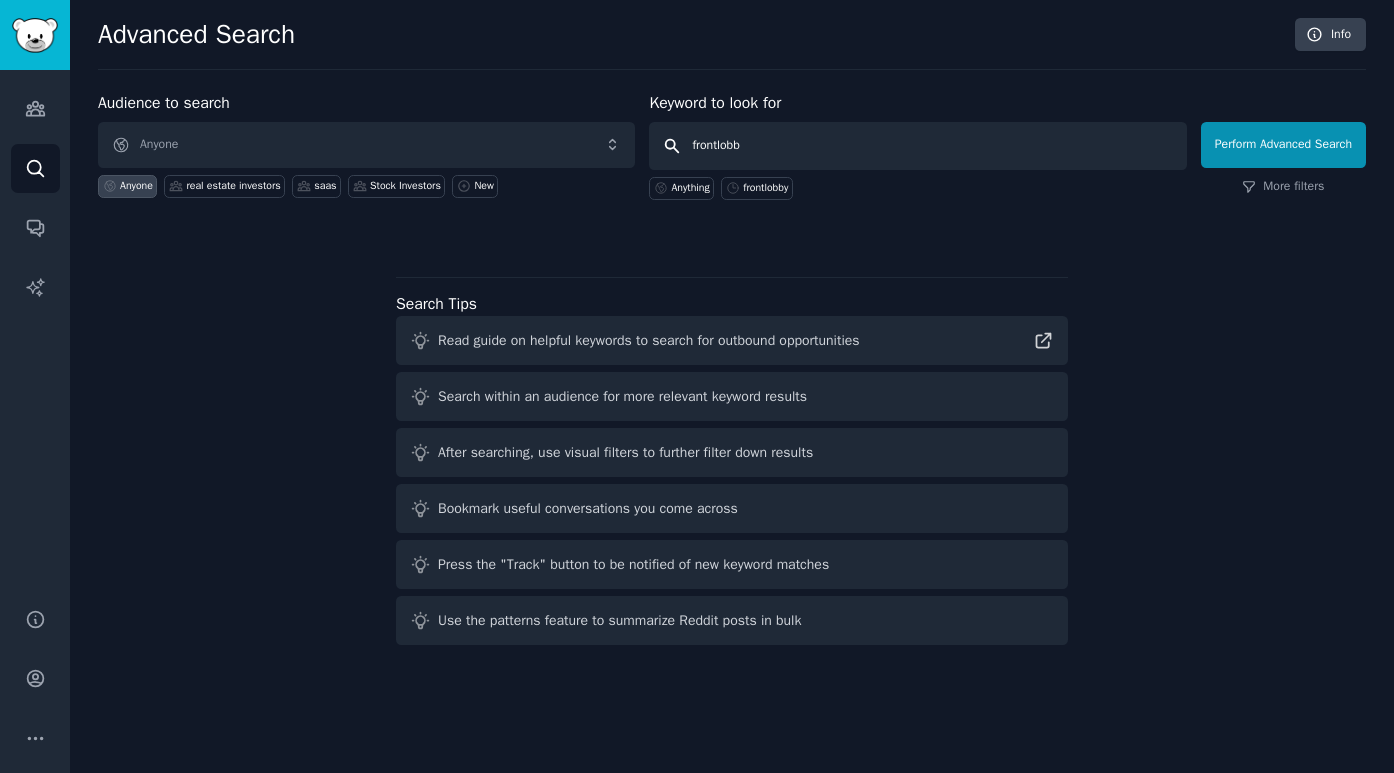 type on "frontlobby" 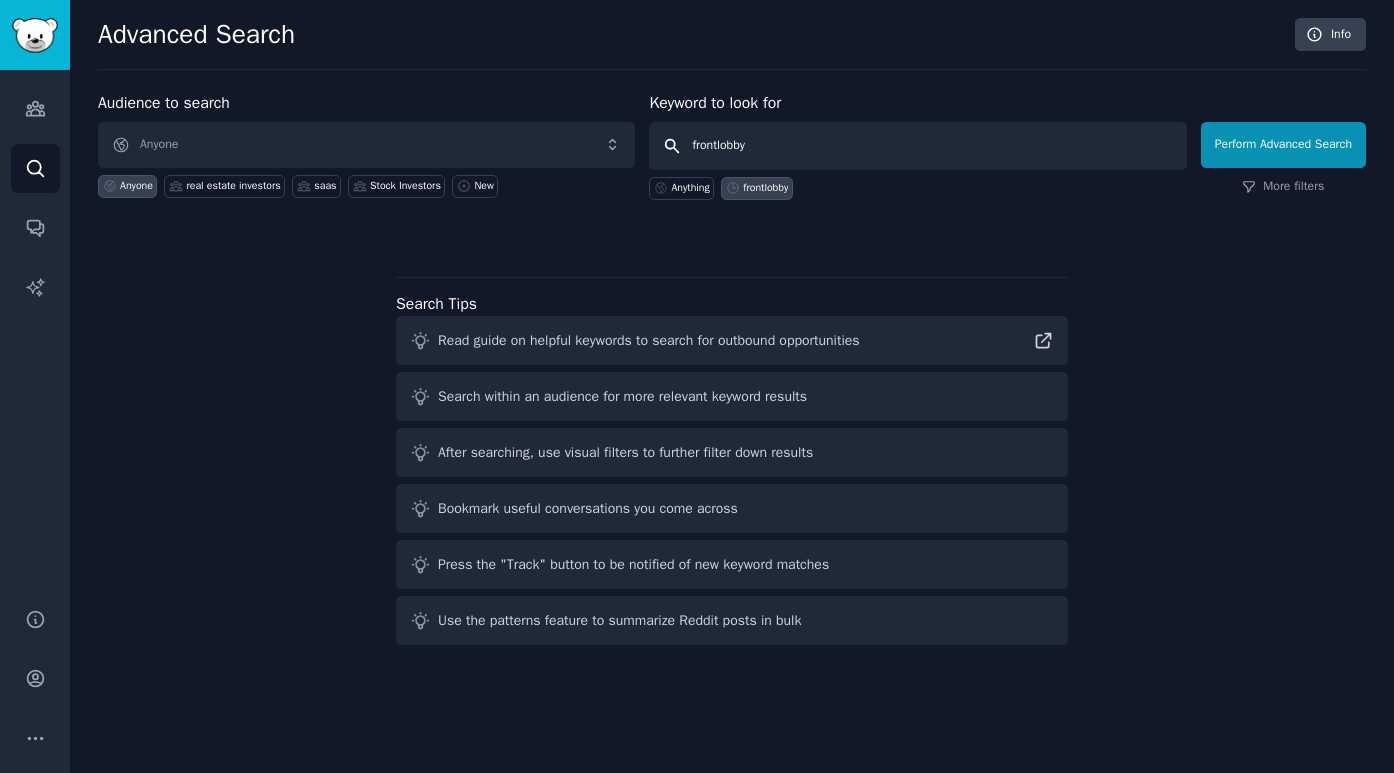 click on "Perform Advanced Search" at bounding box center [1283, 145] 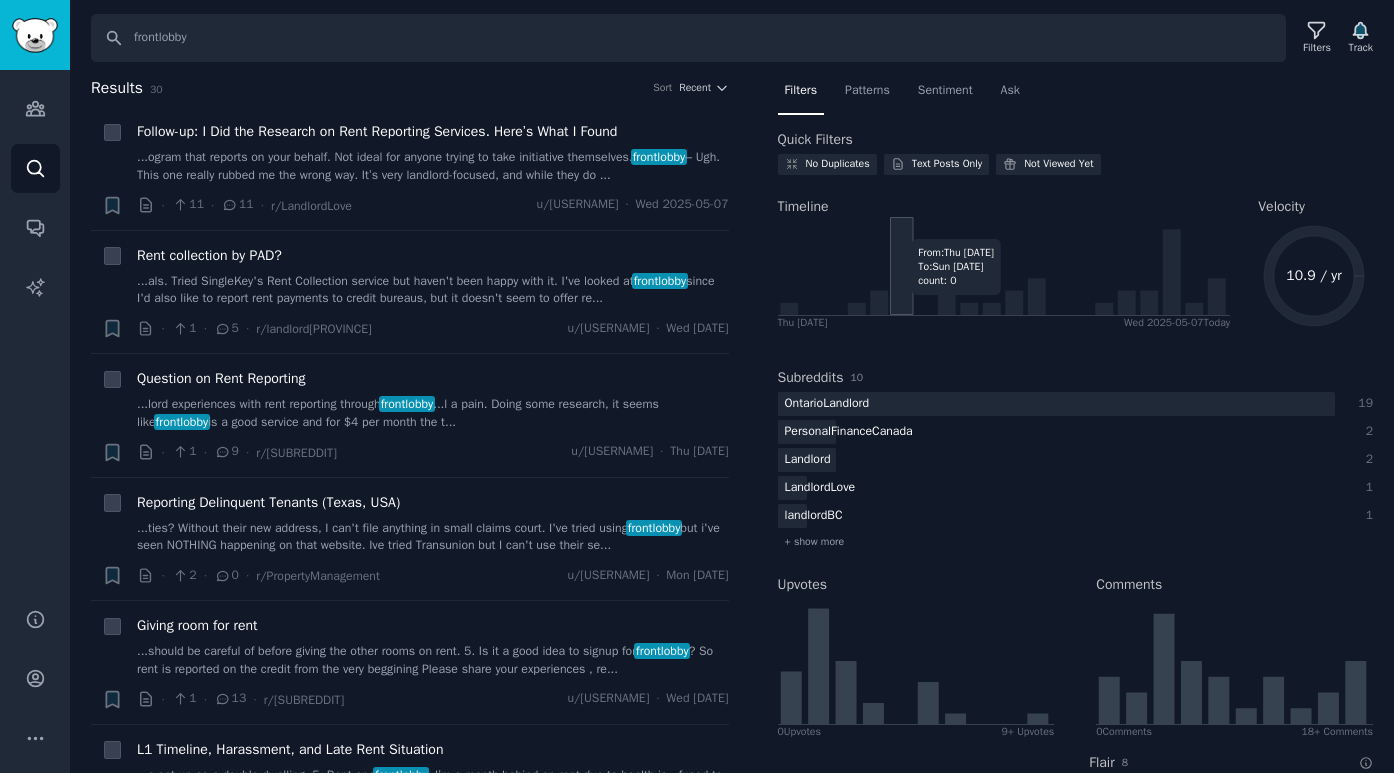 scroll, scrollTop: 22, scrollLeft: 0, axis: vertical 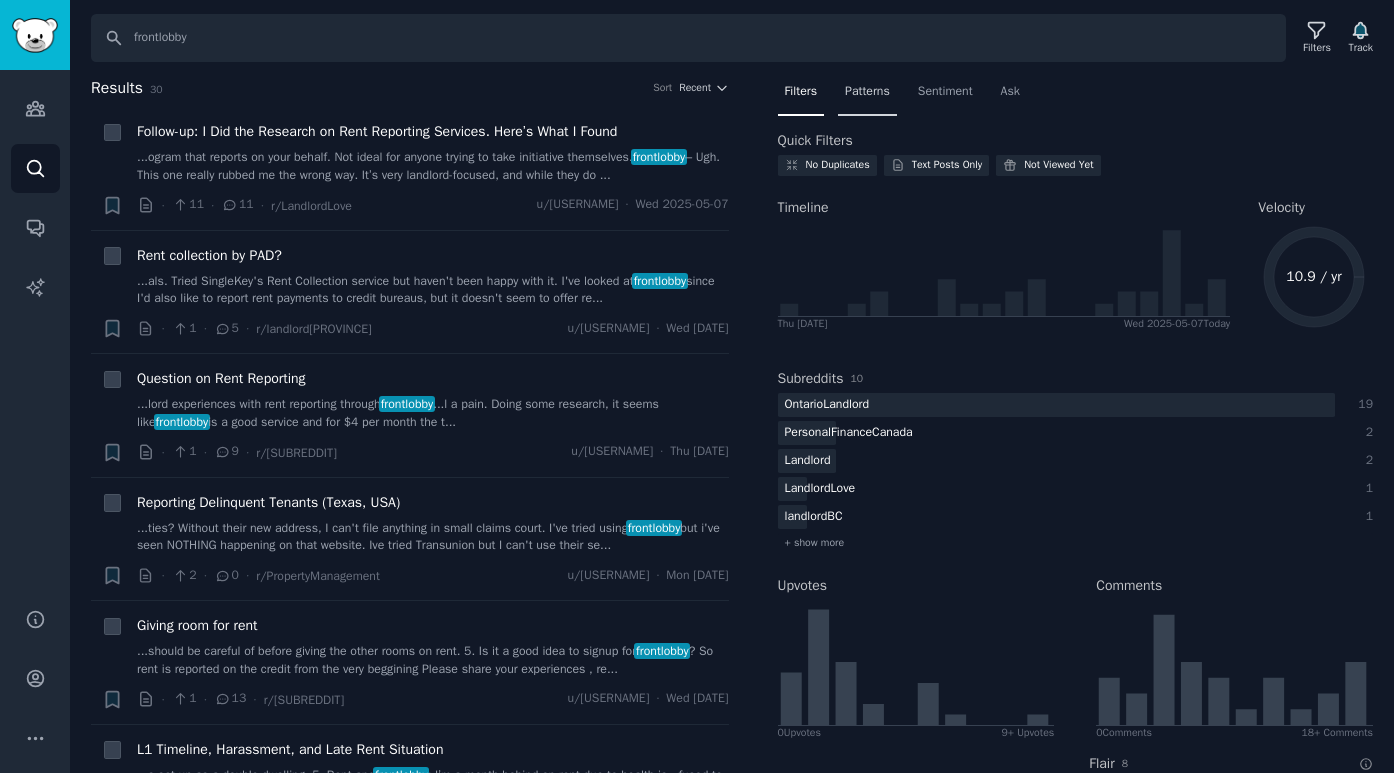 click on "Patterns" at bounding box center (867, 92) 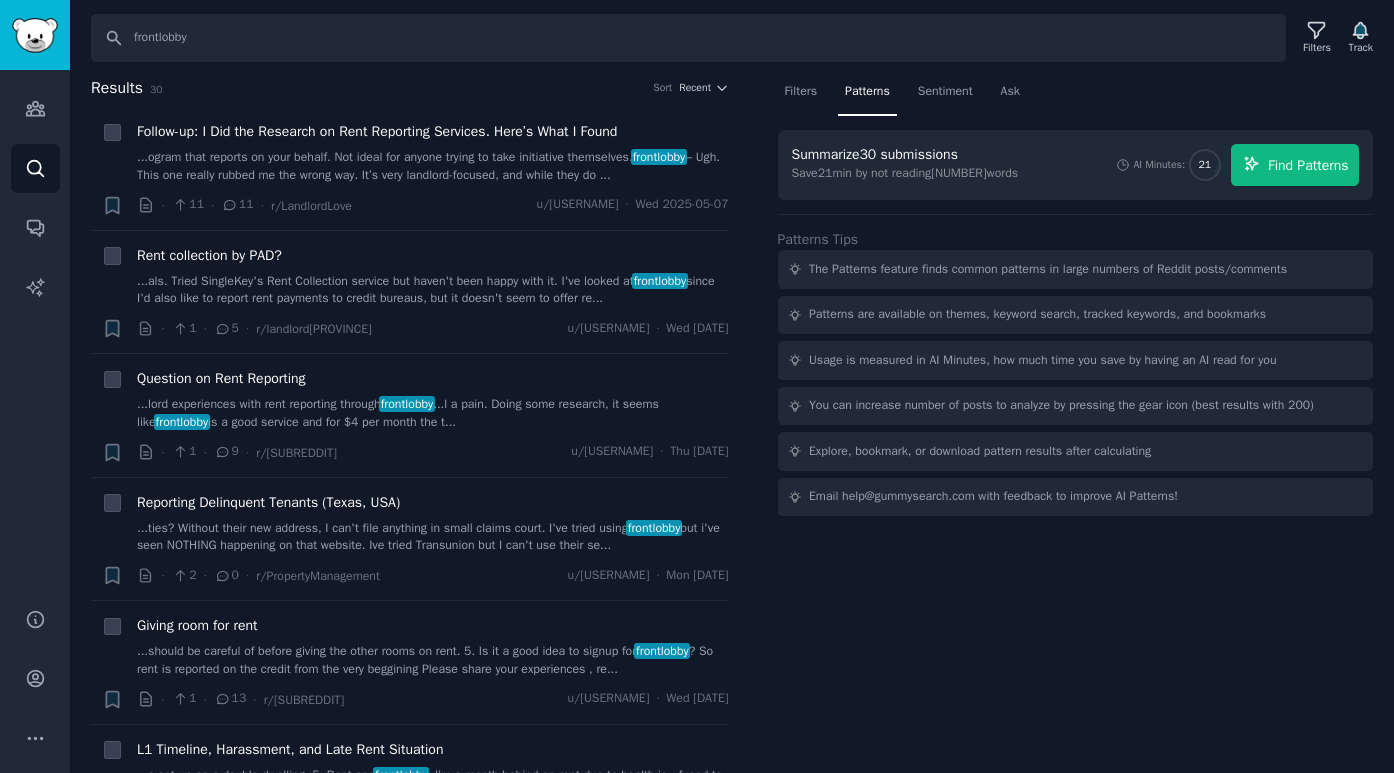click on "Find Patterns" at bounding box center [1308, 165] 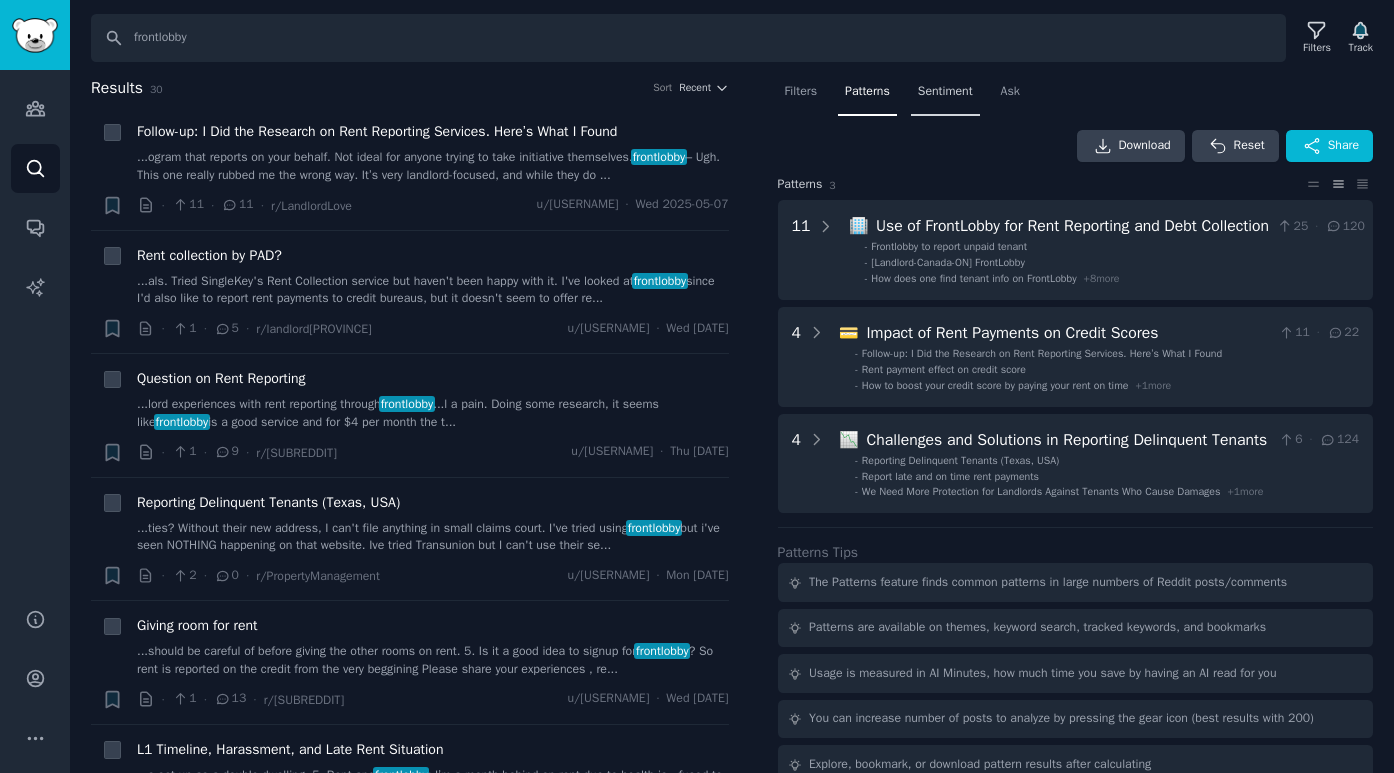 click on "Sentiment" at bounding box center (945, 92) 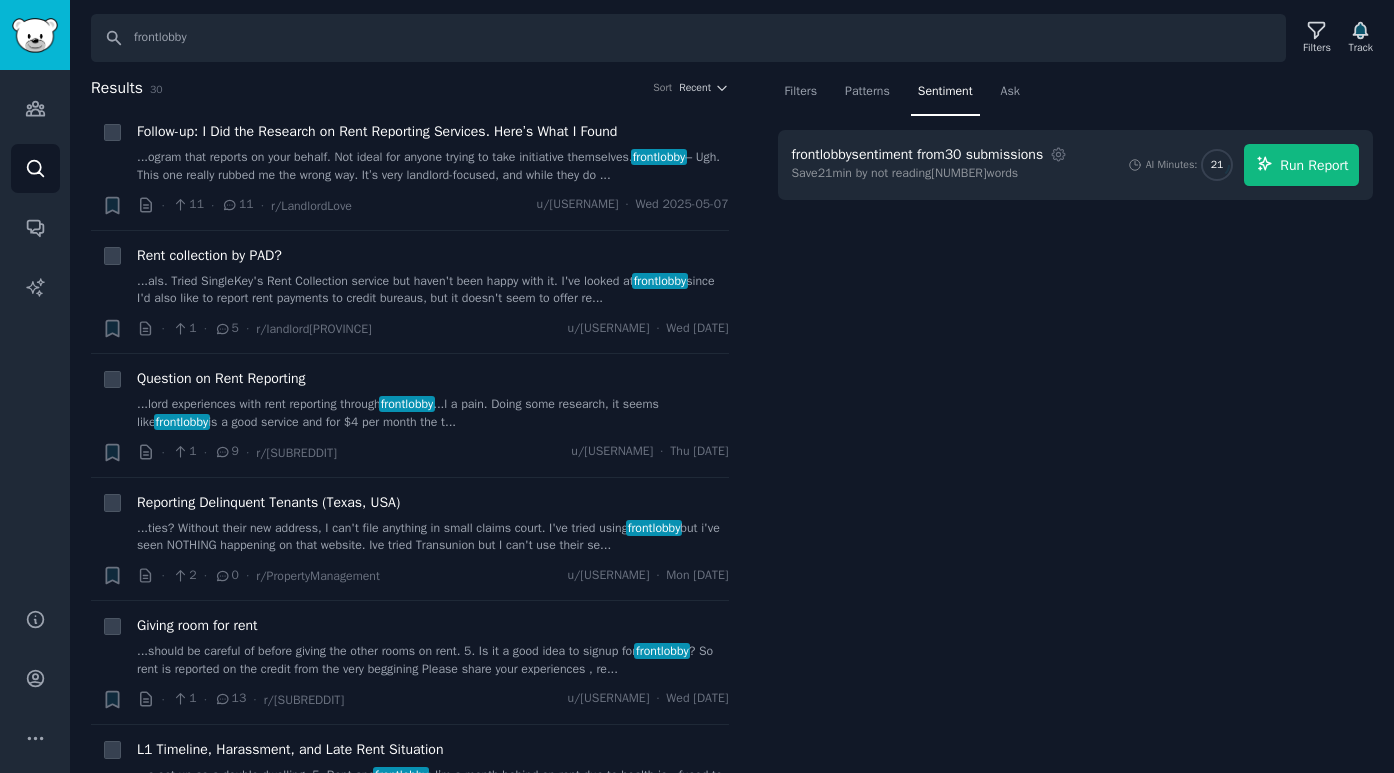 click on "Run Report" at bounding box center [1314, 165] 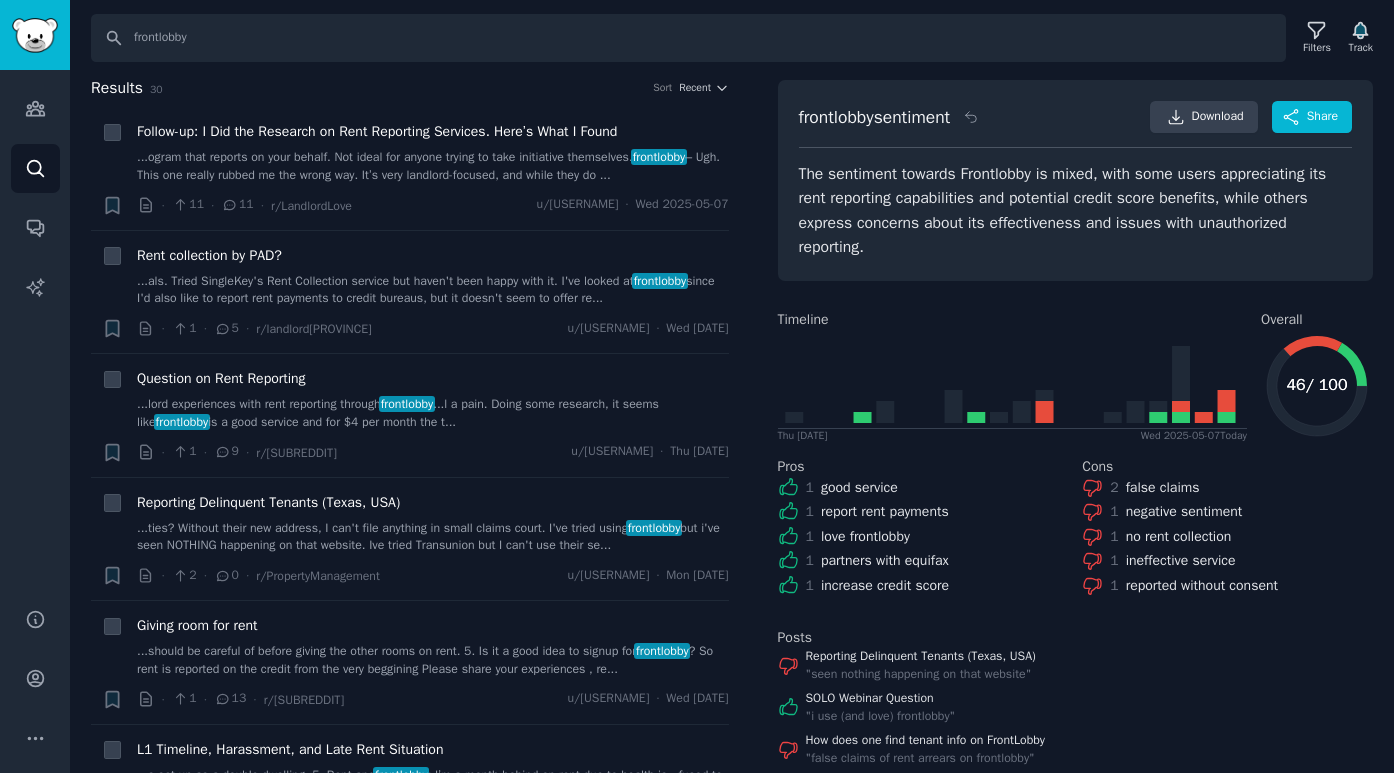 scroll, scrollTop: 52, scrollLeft: 0, axis: vertical 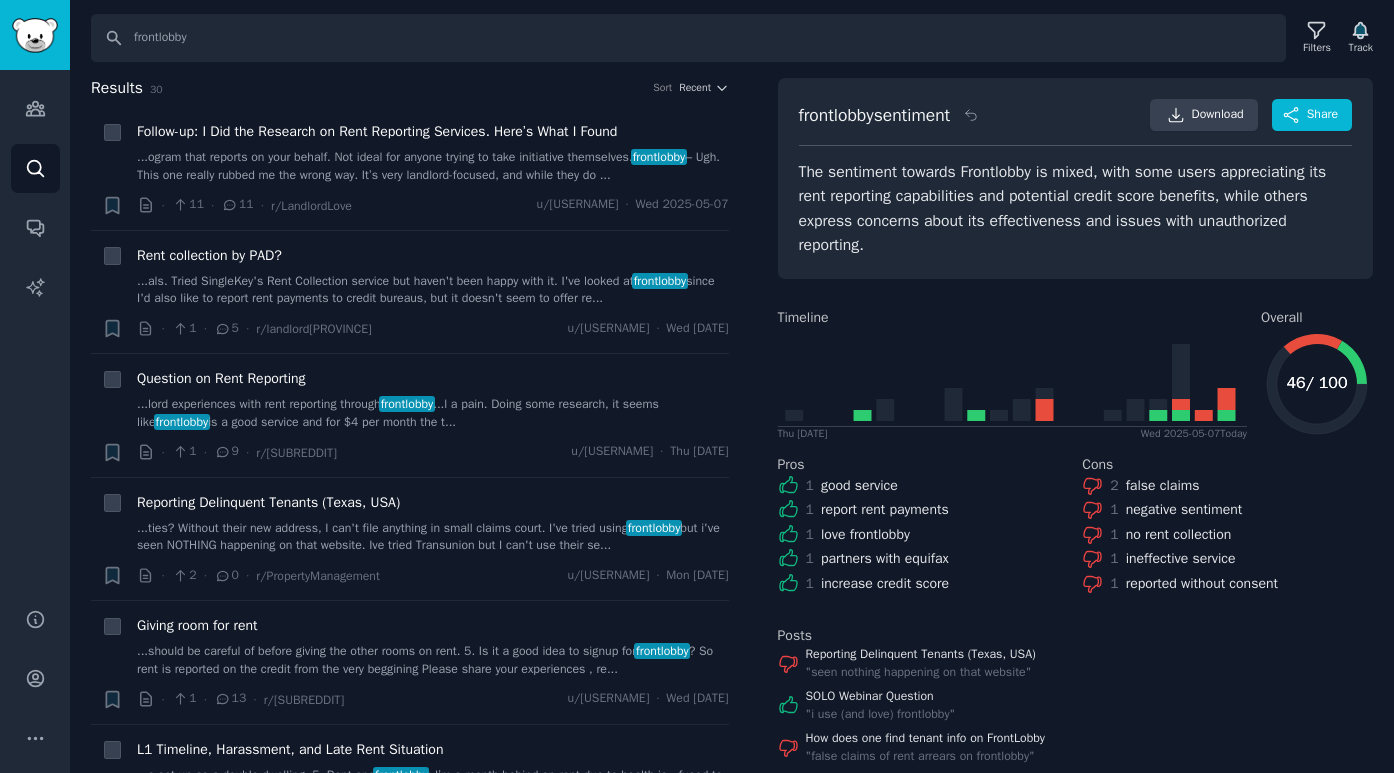 click at bounding box center (35, 35) 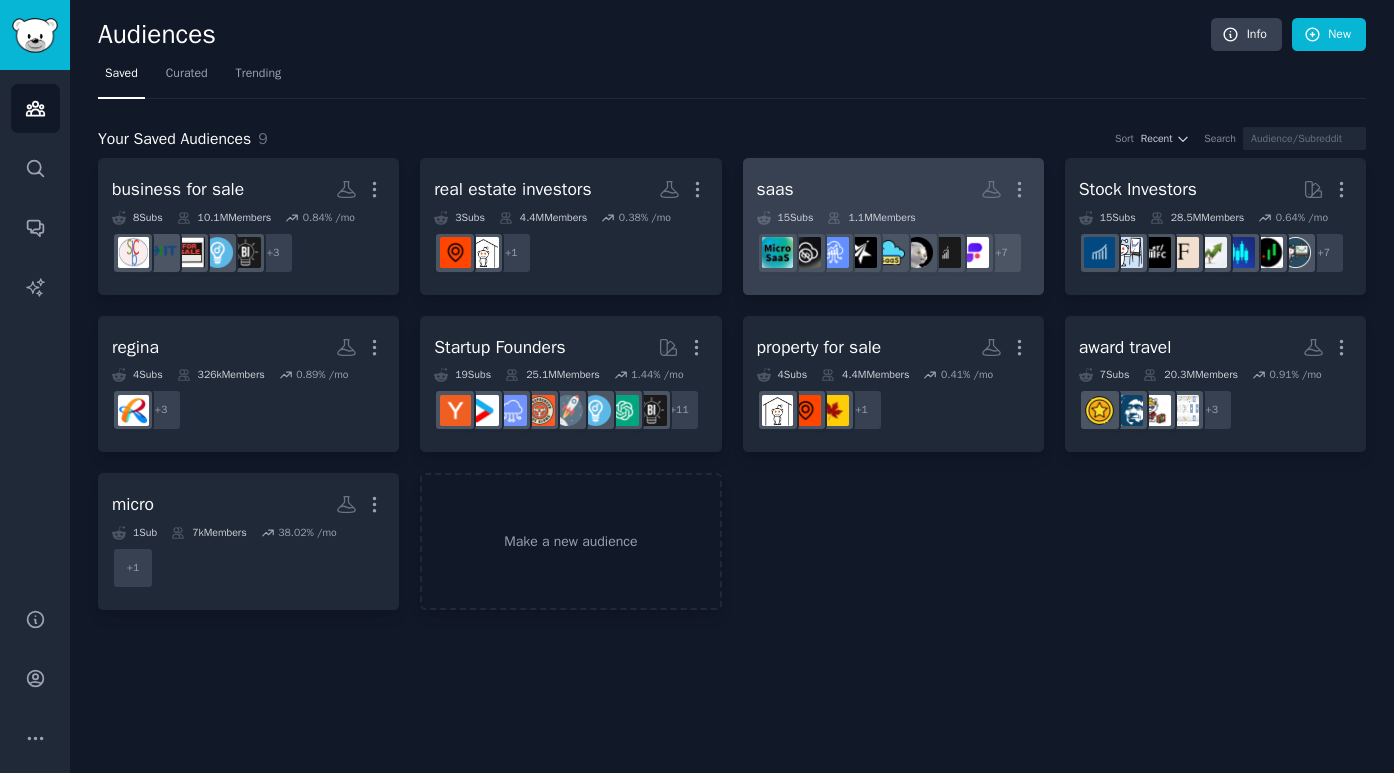click on "saas More" at bounding box center (893, 189) 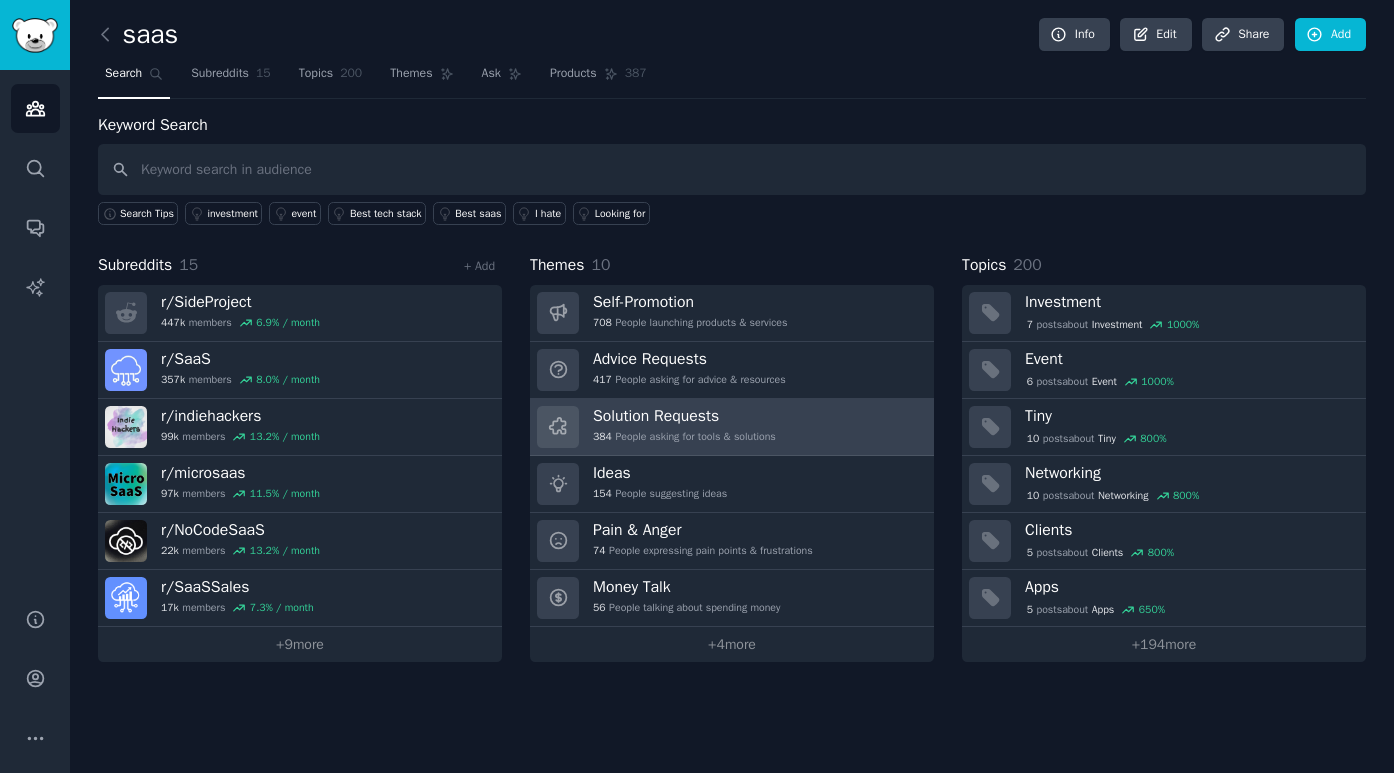 click on "Solution Requests" at bounding box center [684, 416] 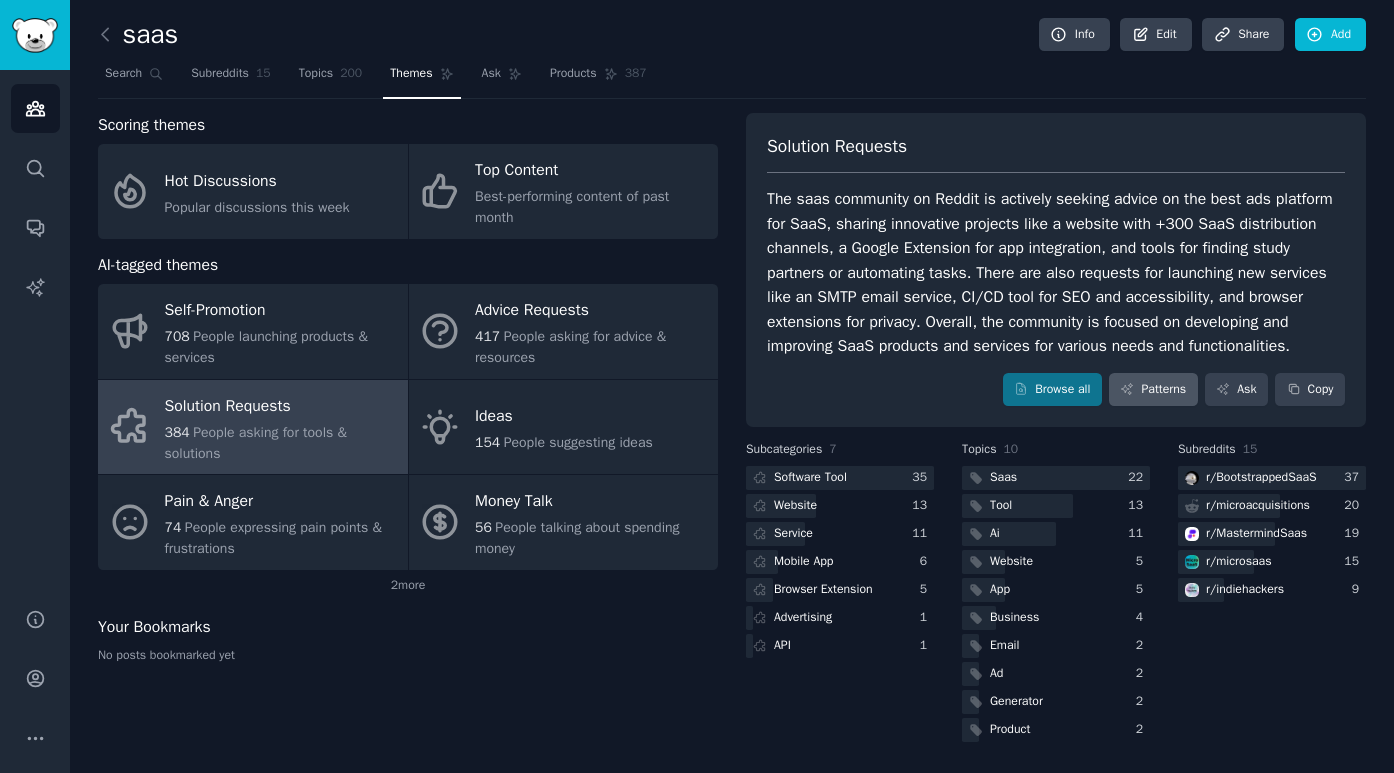 click 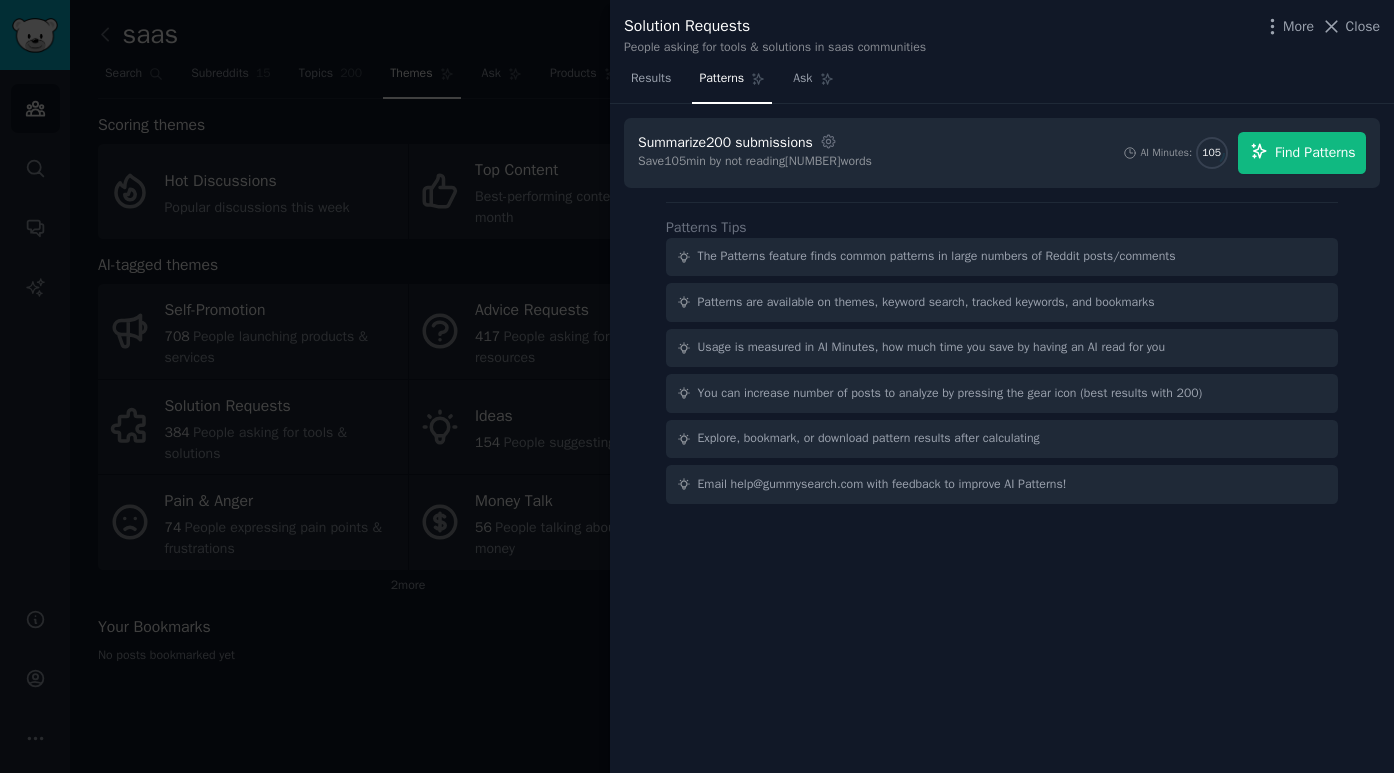 click on "Find Patterns" at bounding box center (1315, 152) 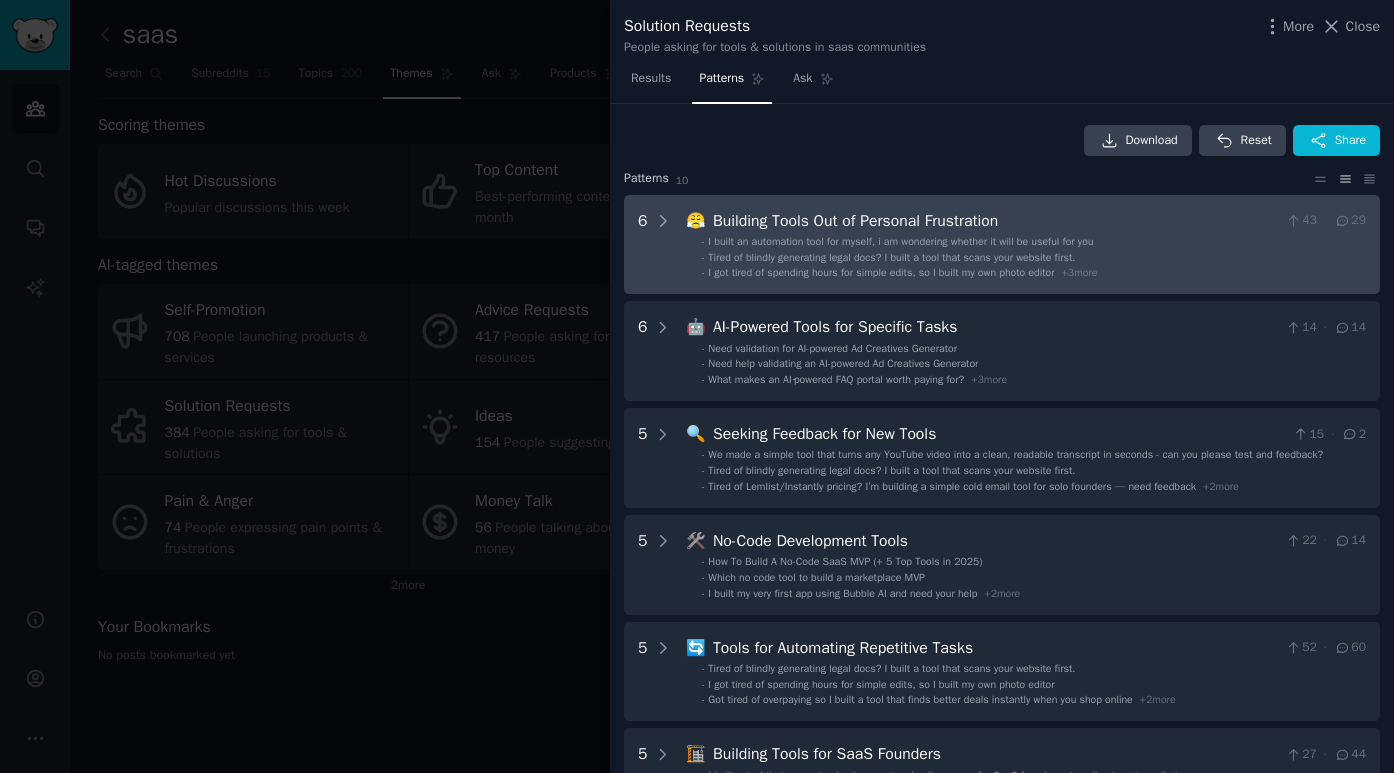 click on "Building Tools Out of Personal Frustration" at bounding box center [995, 221] 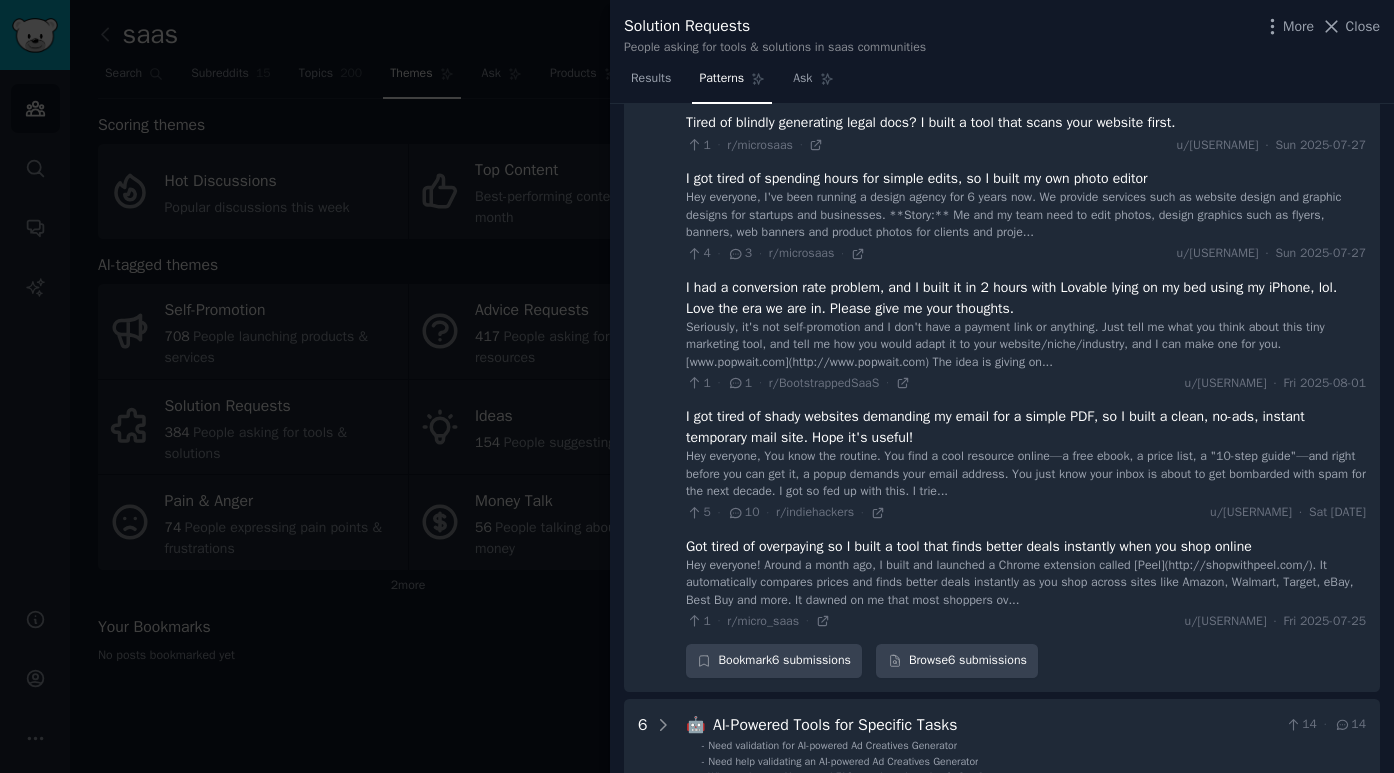 scroll, scrollTop: 194, scrollLeft: 0, axis: vertical 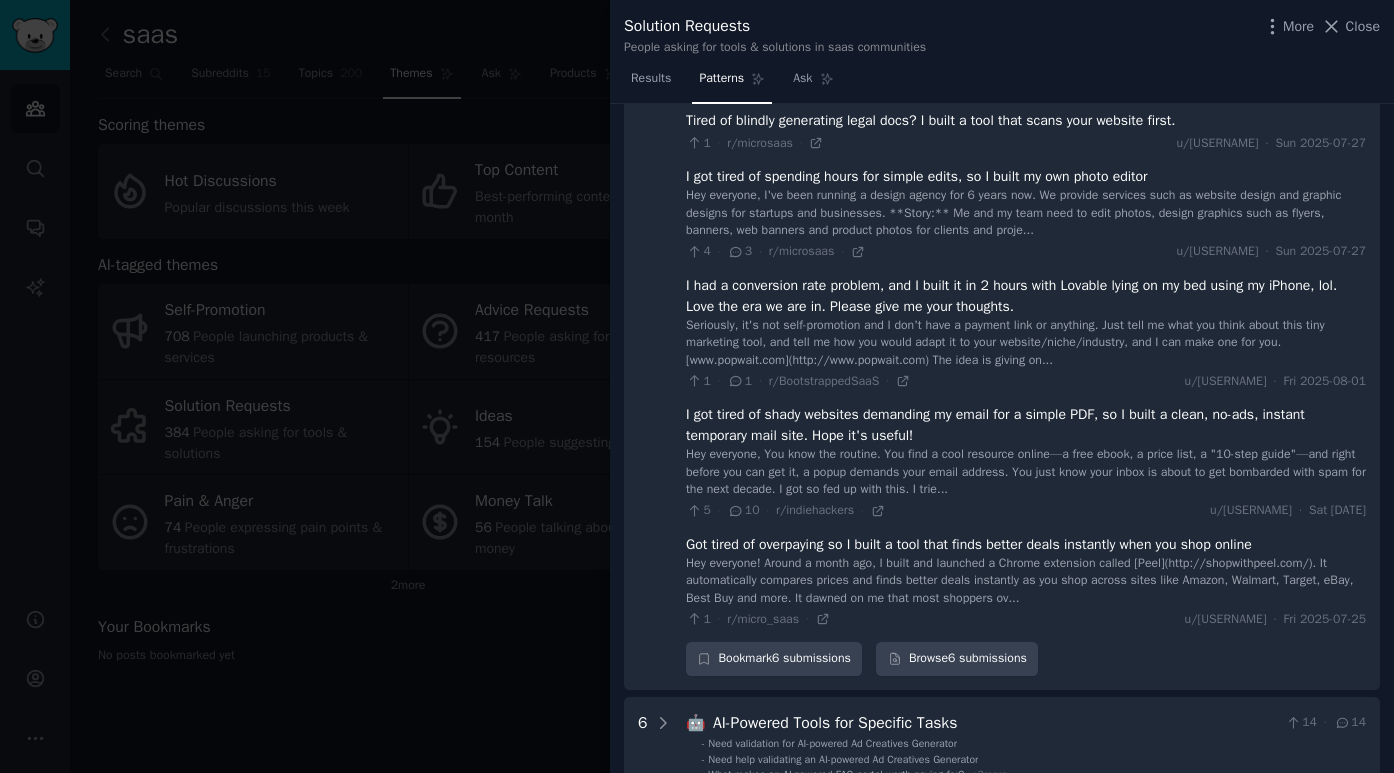 click on "Got tired of overpaying so I built a tool that finds better deals instantly when you shop online" at bounding box center [969, 544] 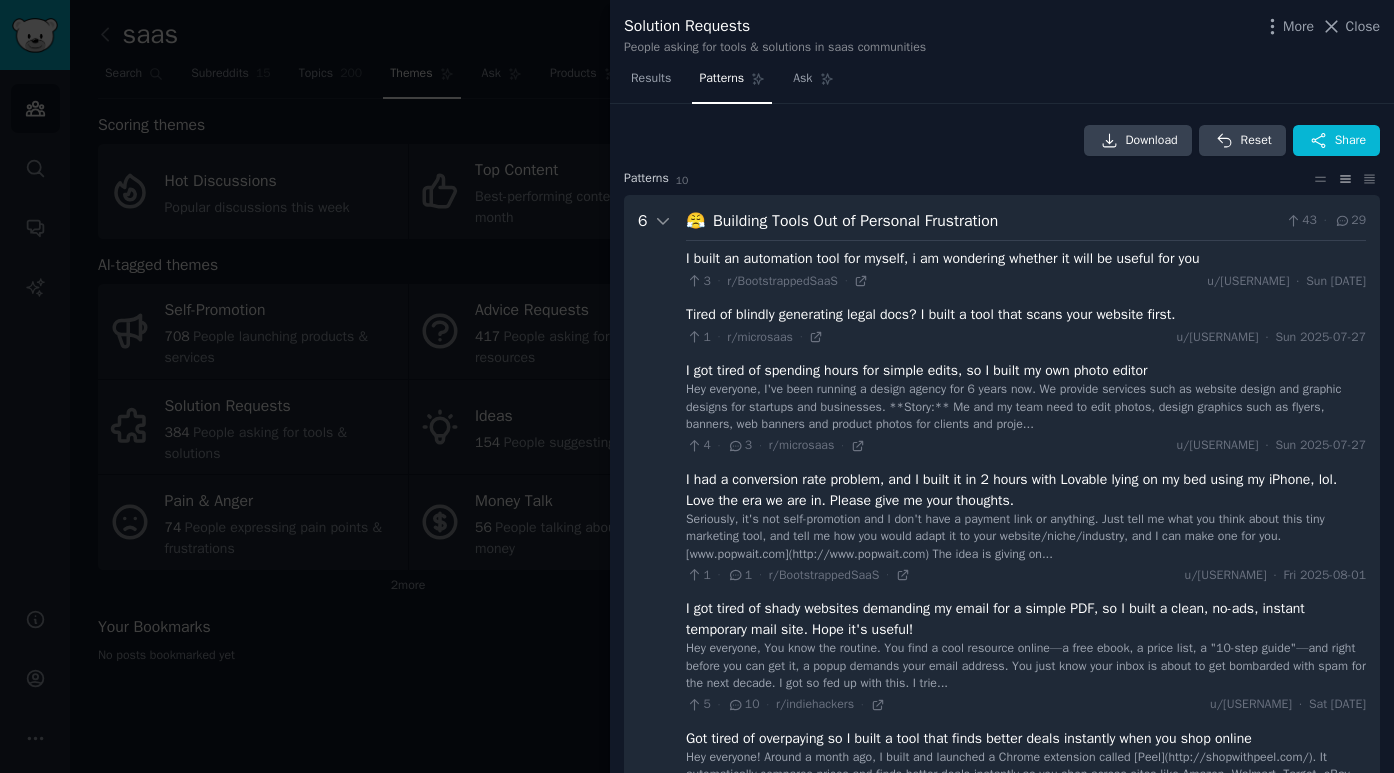 scroll, scrollTop: 0, scrollLeft: 0, axis: both 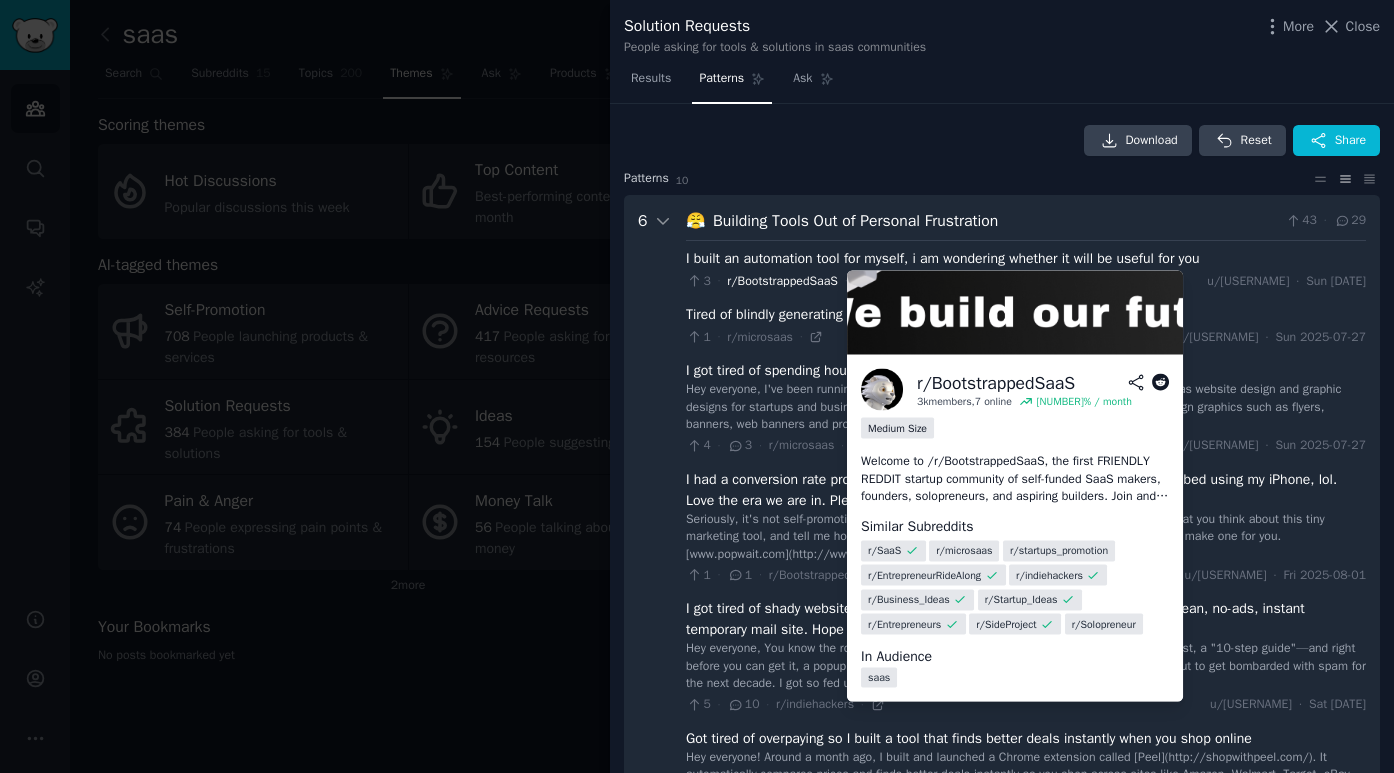 click on "r/BootstrappedSaaS" at bounding box center [782, 281] 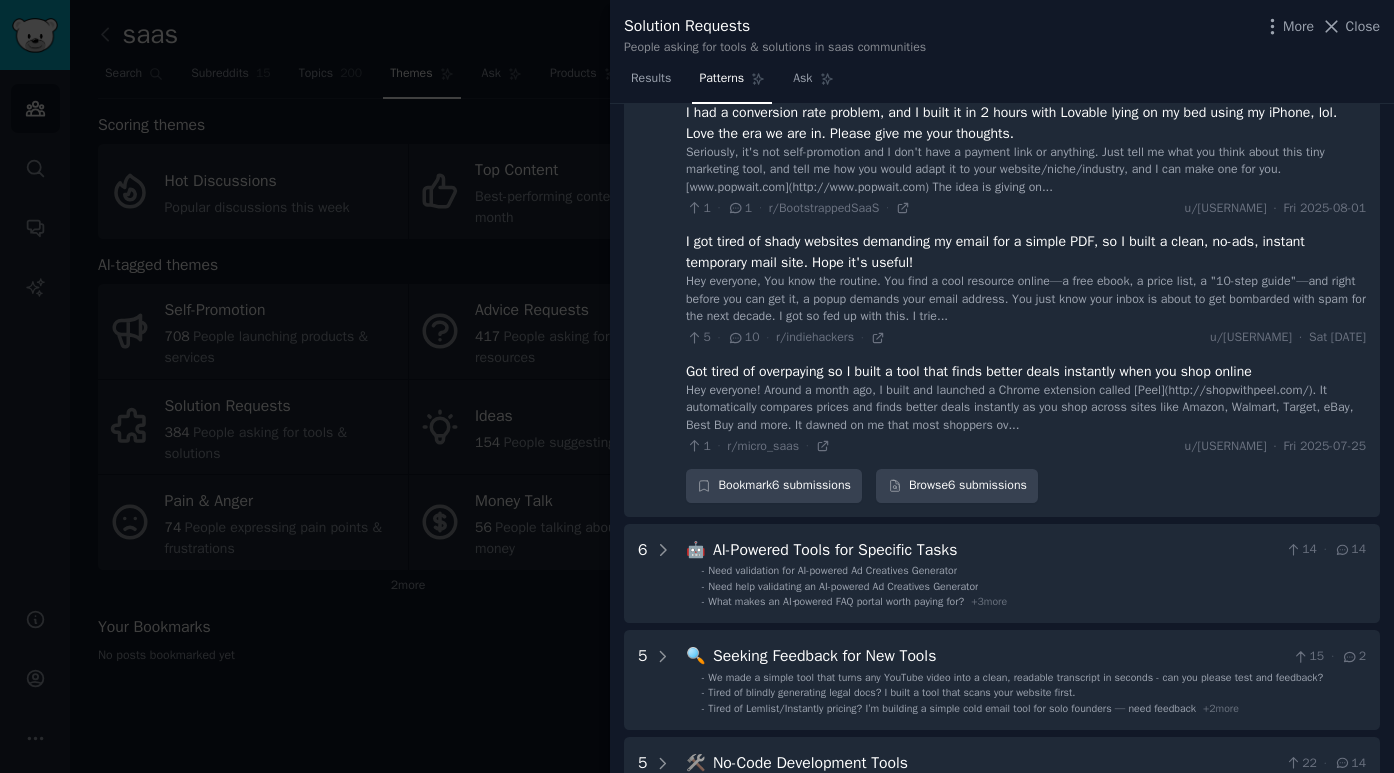 scroll, scrollTop: 368, scrollLeft: 0, axis: vertical 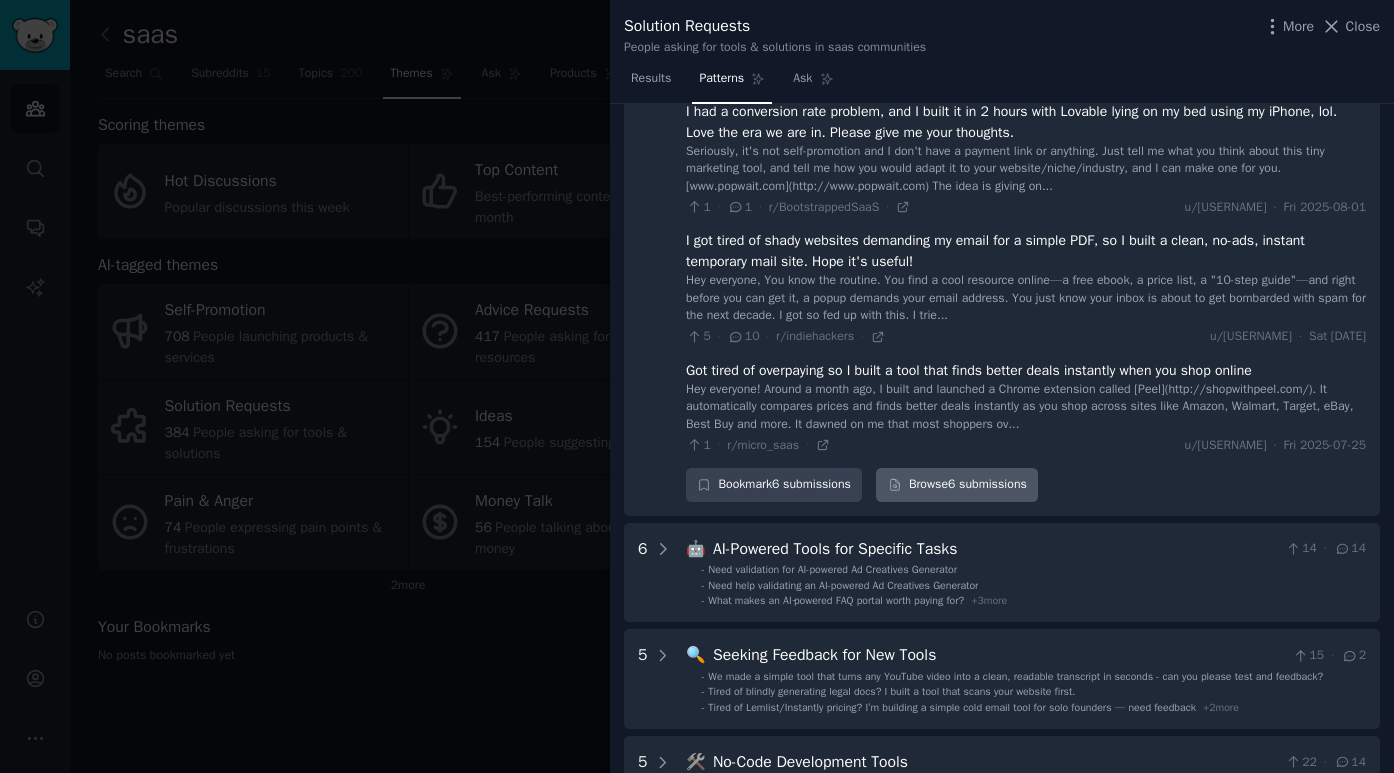 click on "Browse  6   submissions" at bounding box center (957, 485) 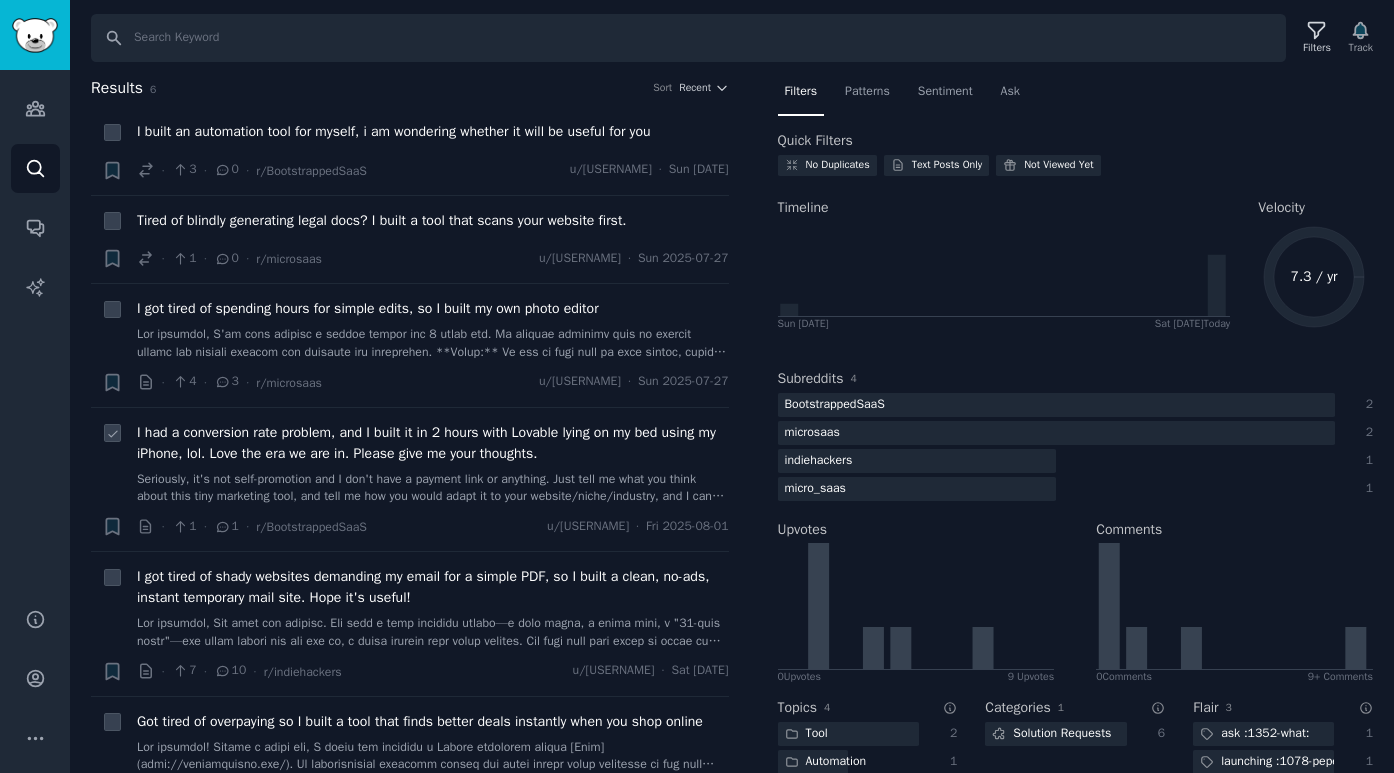 click on "I had a conversion rate problem, and I built it in 2 hours with Lovable lying on my bed using my iPhone, lol. Love the era we are in. Please give me your thoughts." at bounding box center [433, 443] 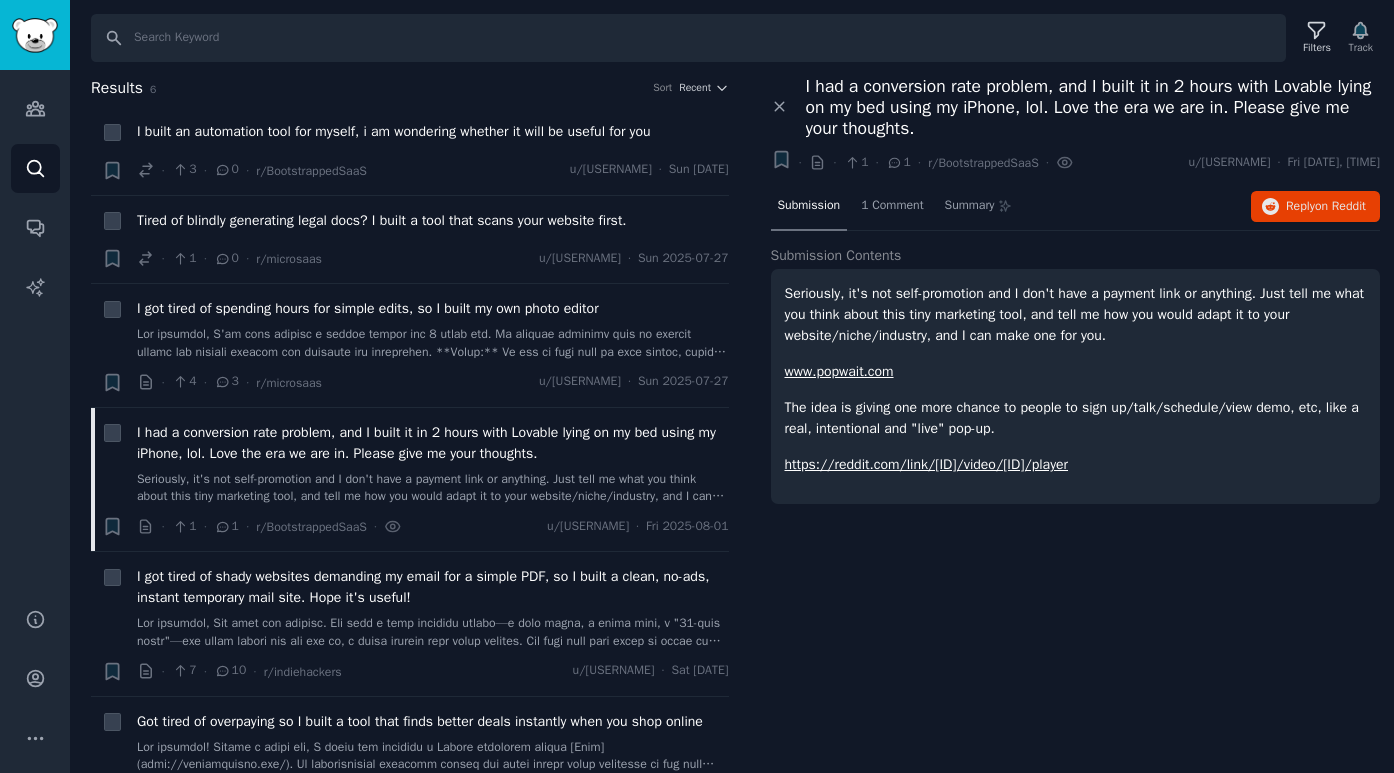 click on "Audiences Search Conversations AI Reports" at bounding box center [35, 327] 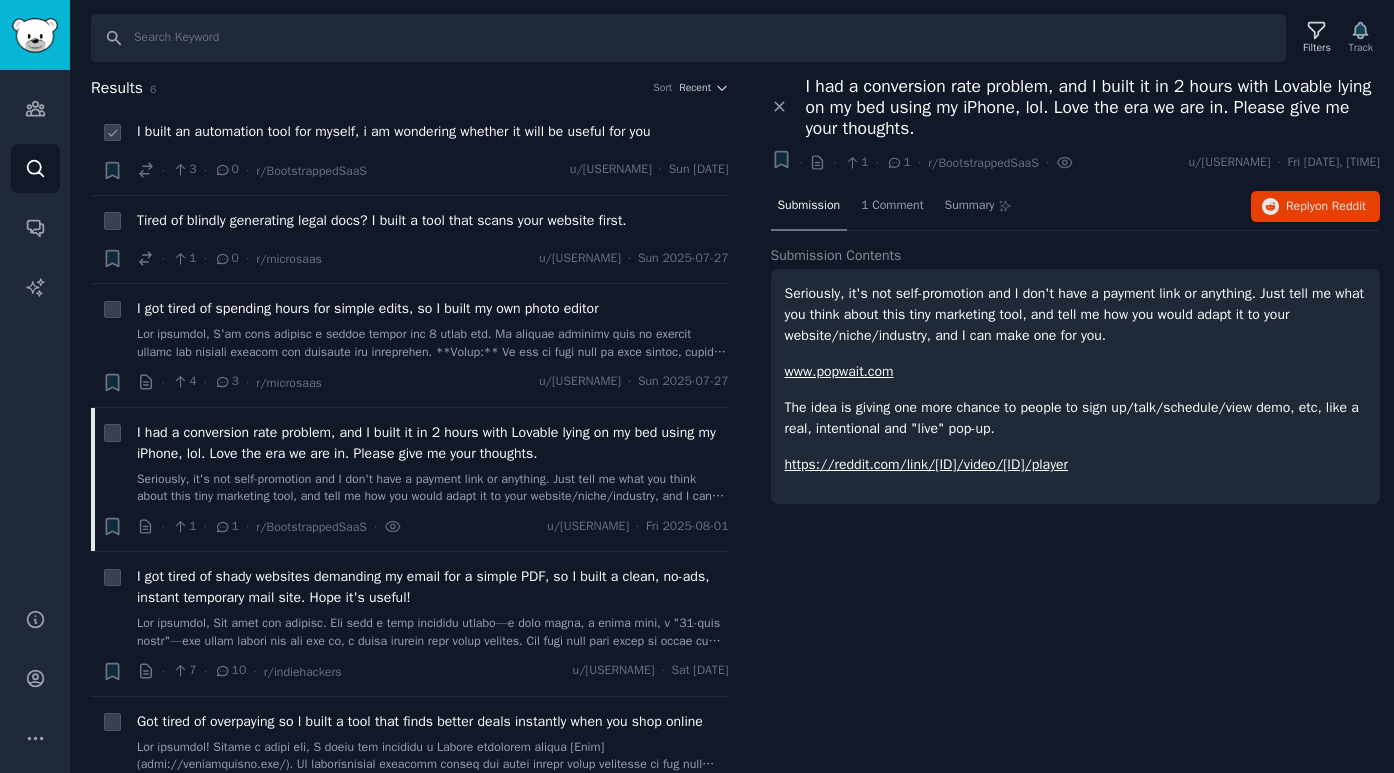 click on "I built an automation tool for myself, i am wondering whether it will be useful for you" at bounding box center (394, 131) 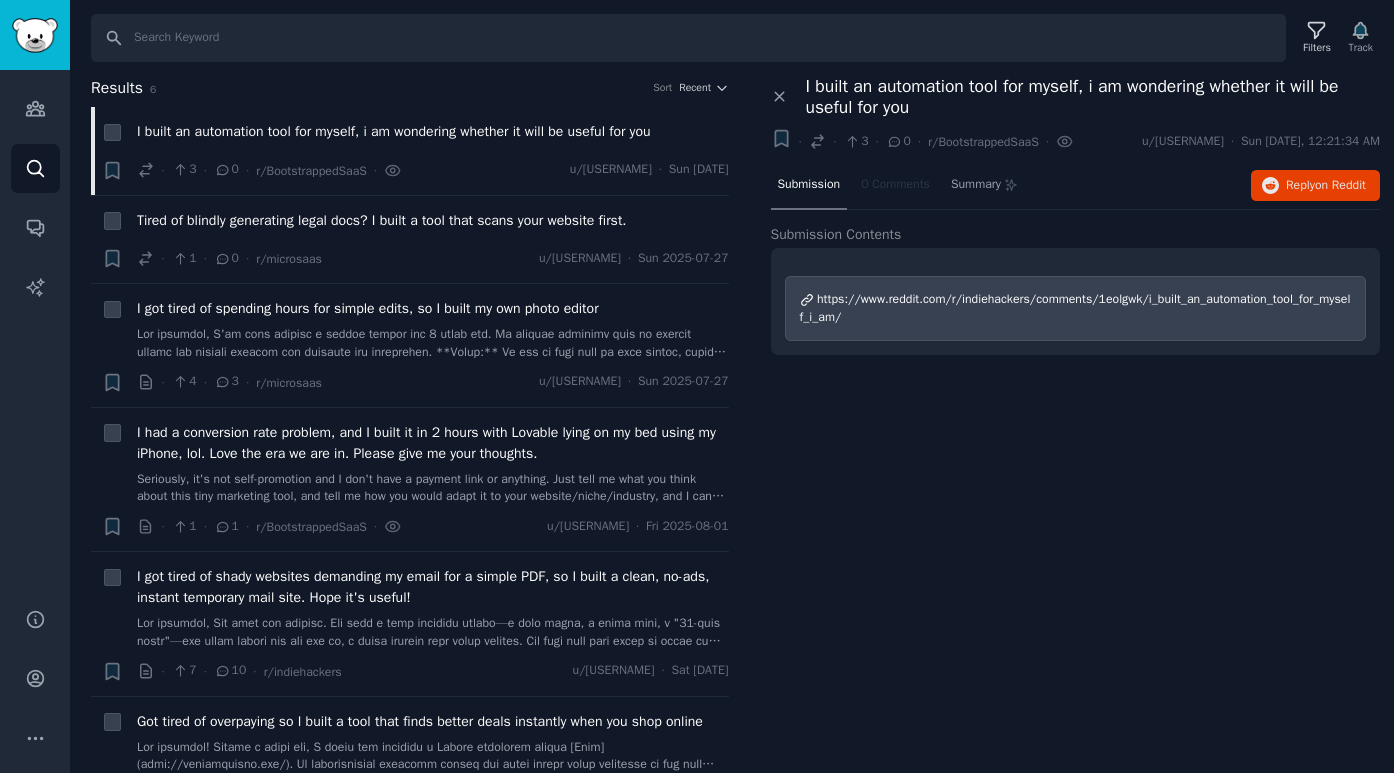 click on "https://www.reddit.com/r/indiehackers/comments/1eolgwk/i_built_an_automation_tool_for_myself_i_am/" at bounding box center [1076, 308] 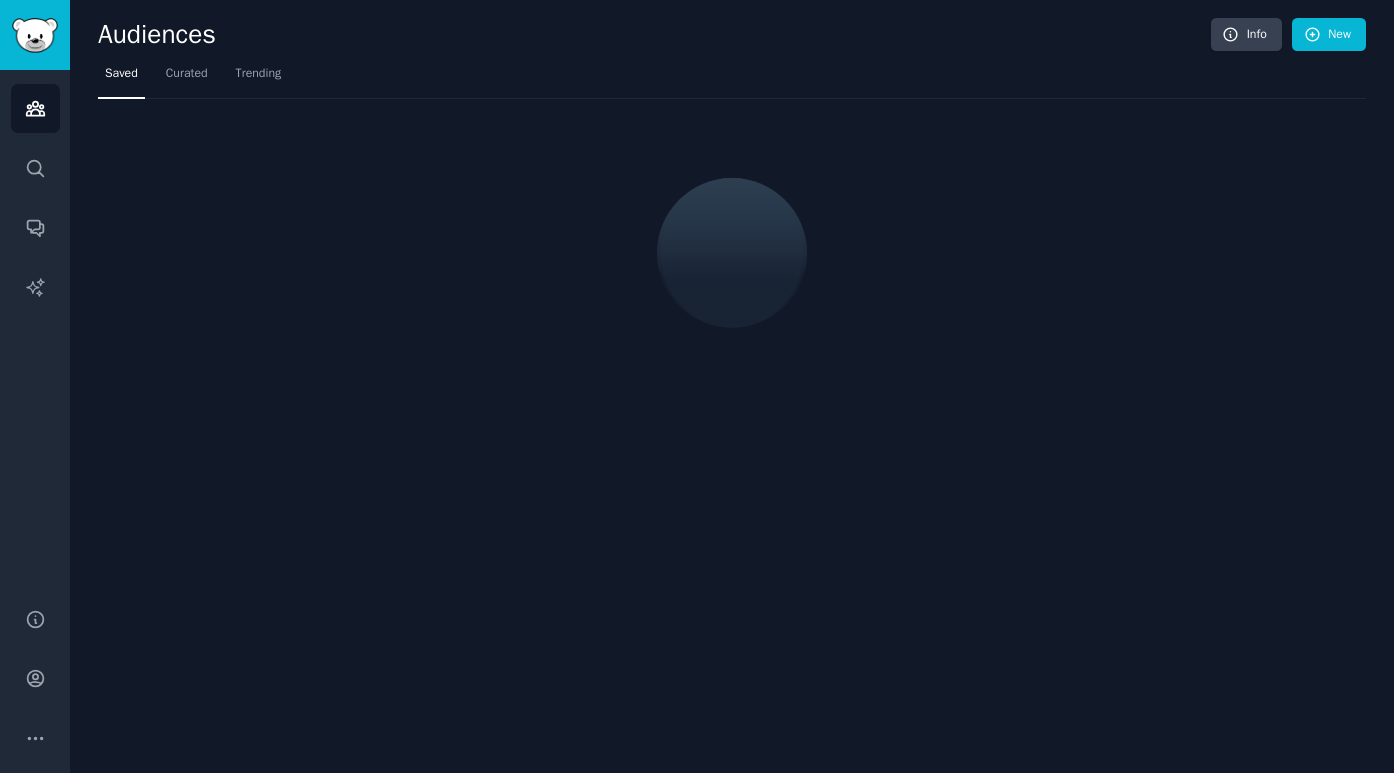scroll, scrollTop: 0, scrollLeft: 0, axis: both 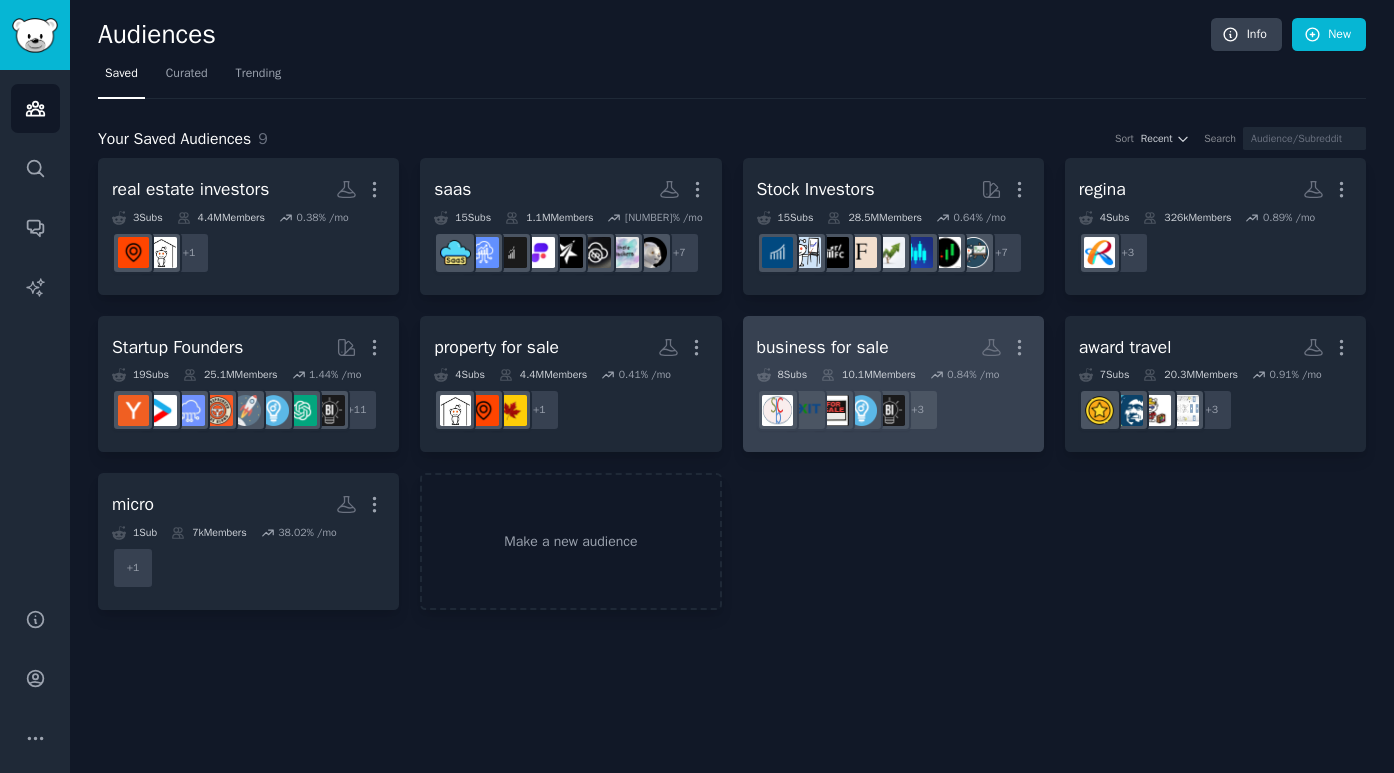 click on "business for sale" at bounding box center [823, 347] 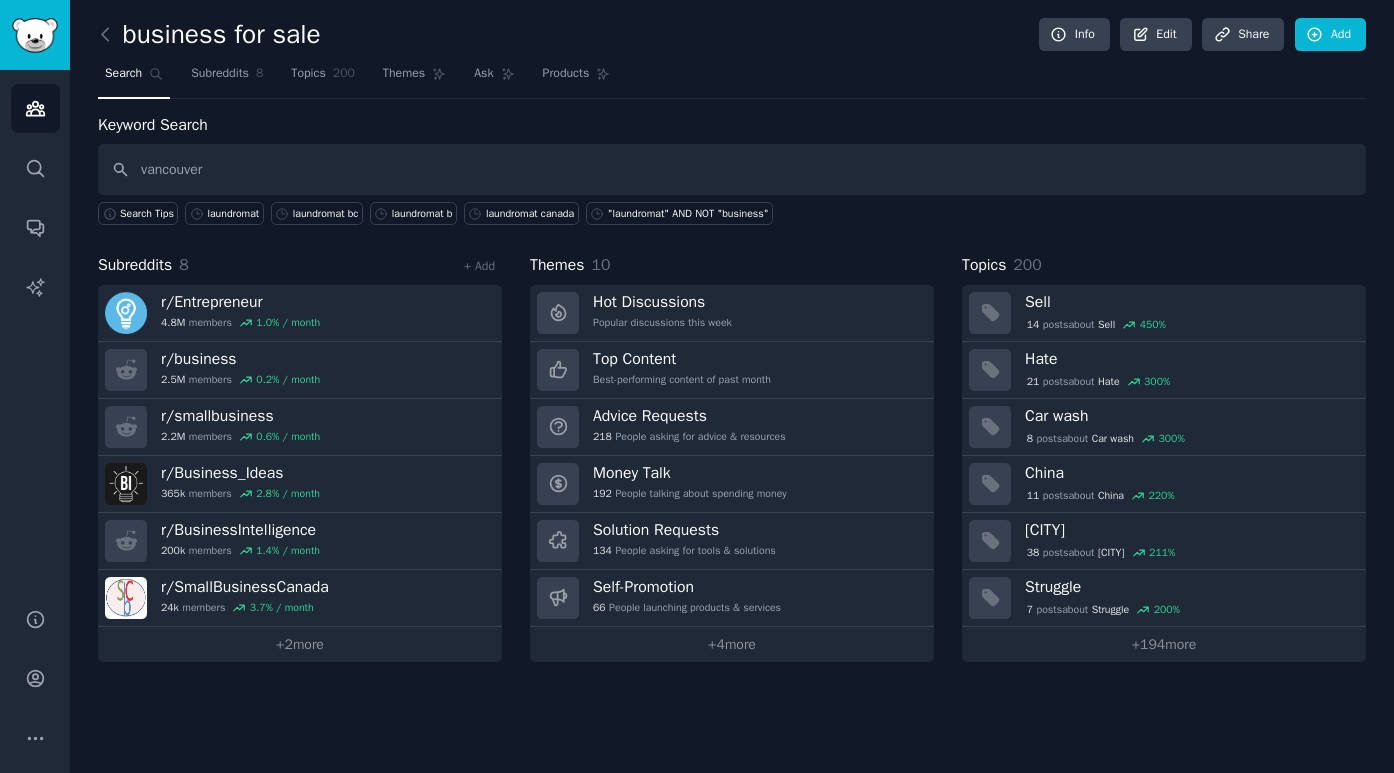 type on "vancouver" 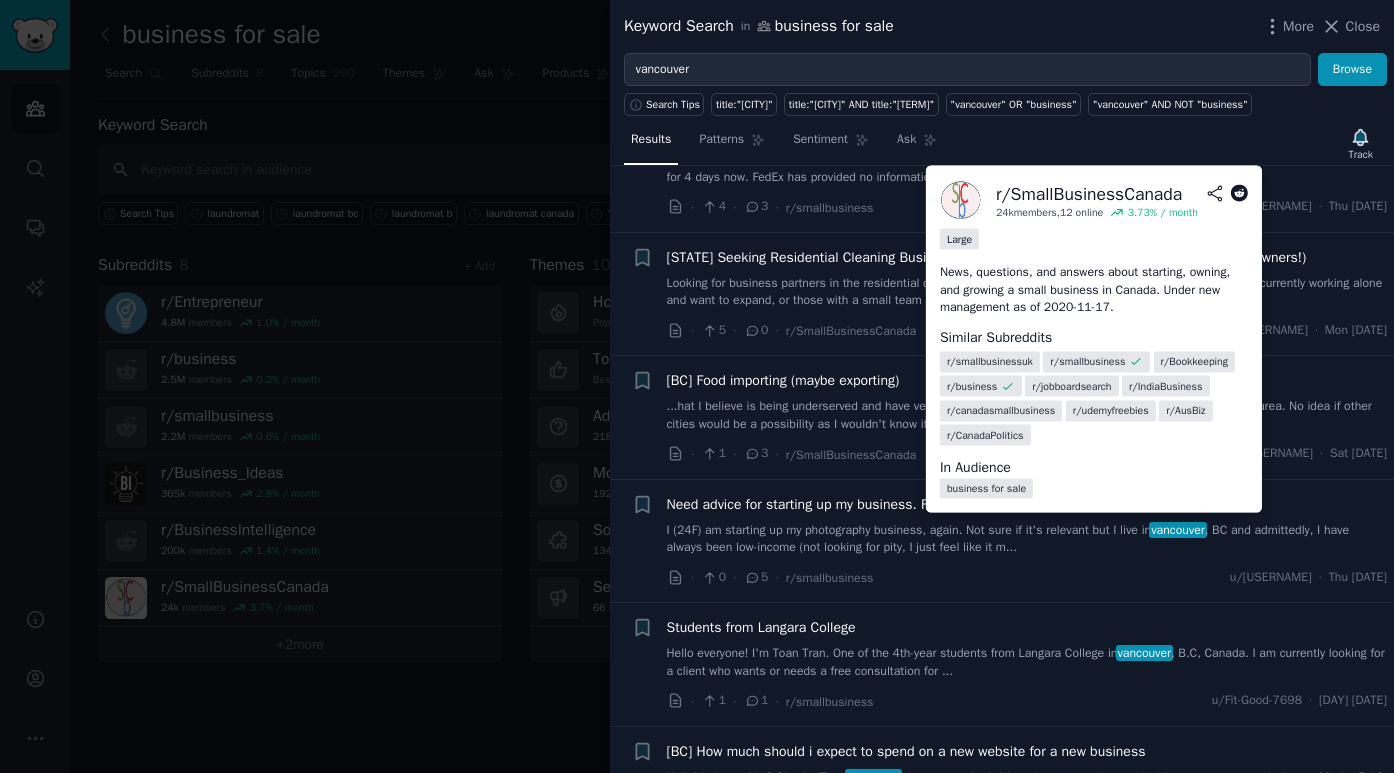scroll, scrollTop: 1598, scrollLeft: 0, axis: vertical 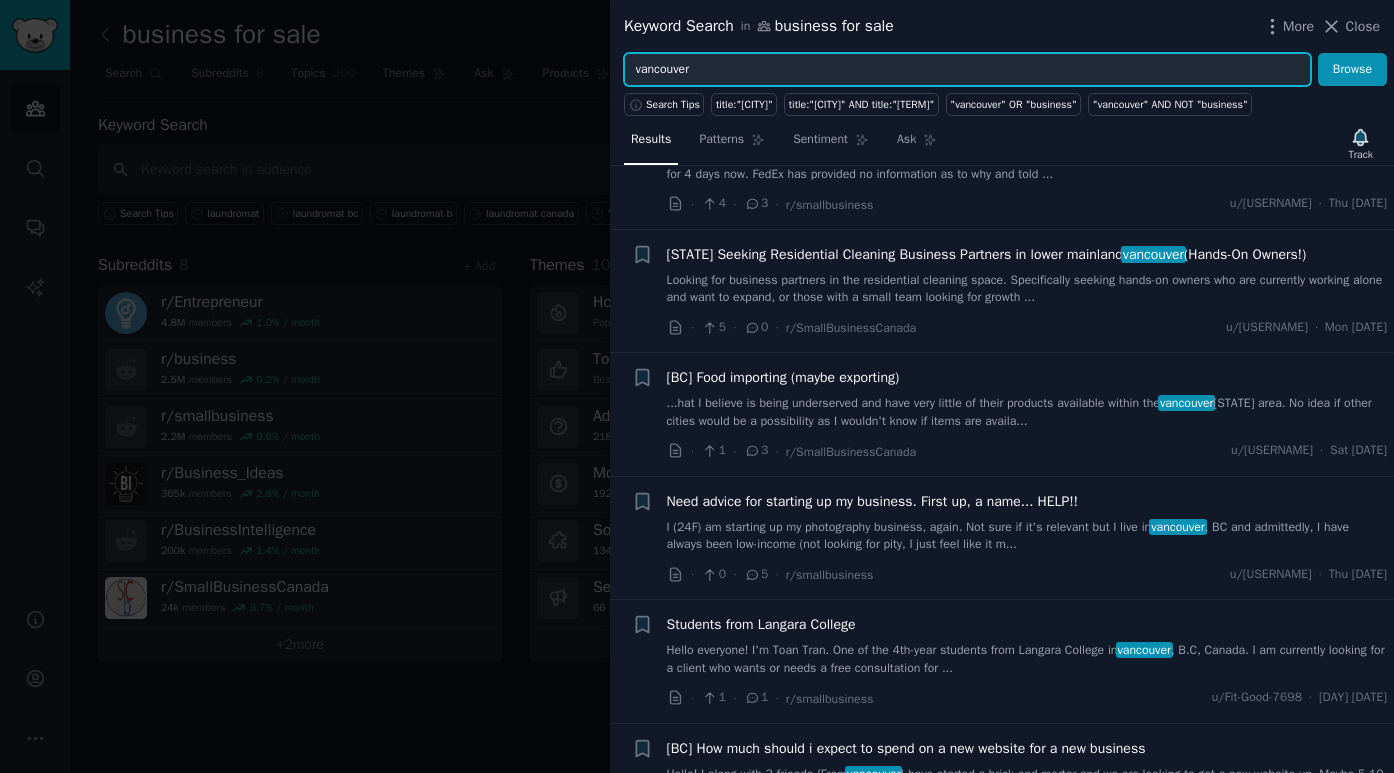 drag, startPoint x: 767, startPoint y: 79, endPoint x: 622, endPoint y: 57, distance: 146.65947 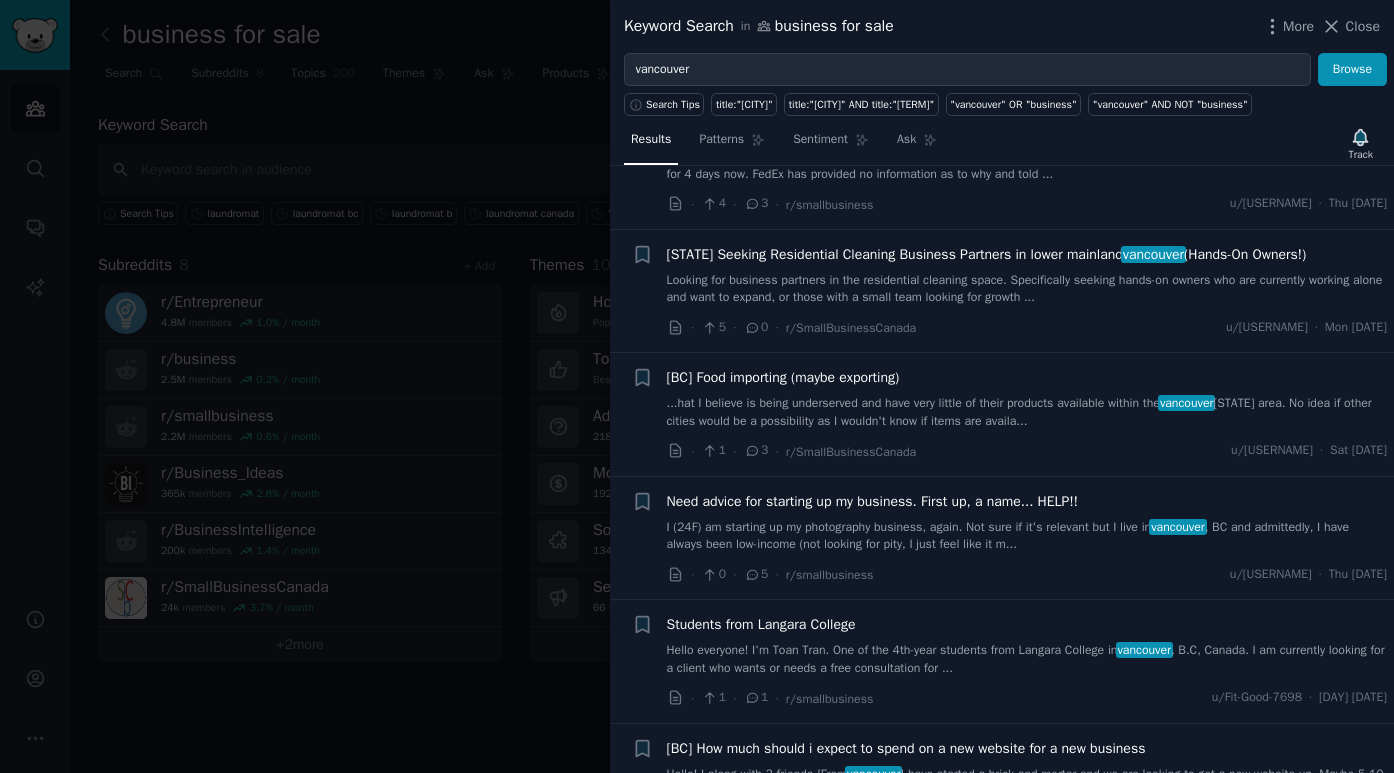 click on "[CITY] Browse" at bounding box center [1002, 70] 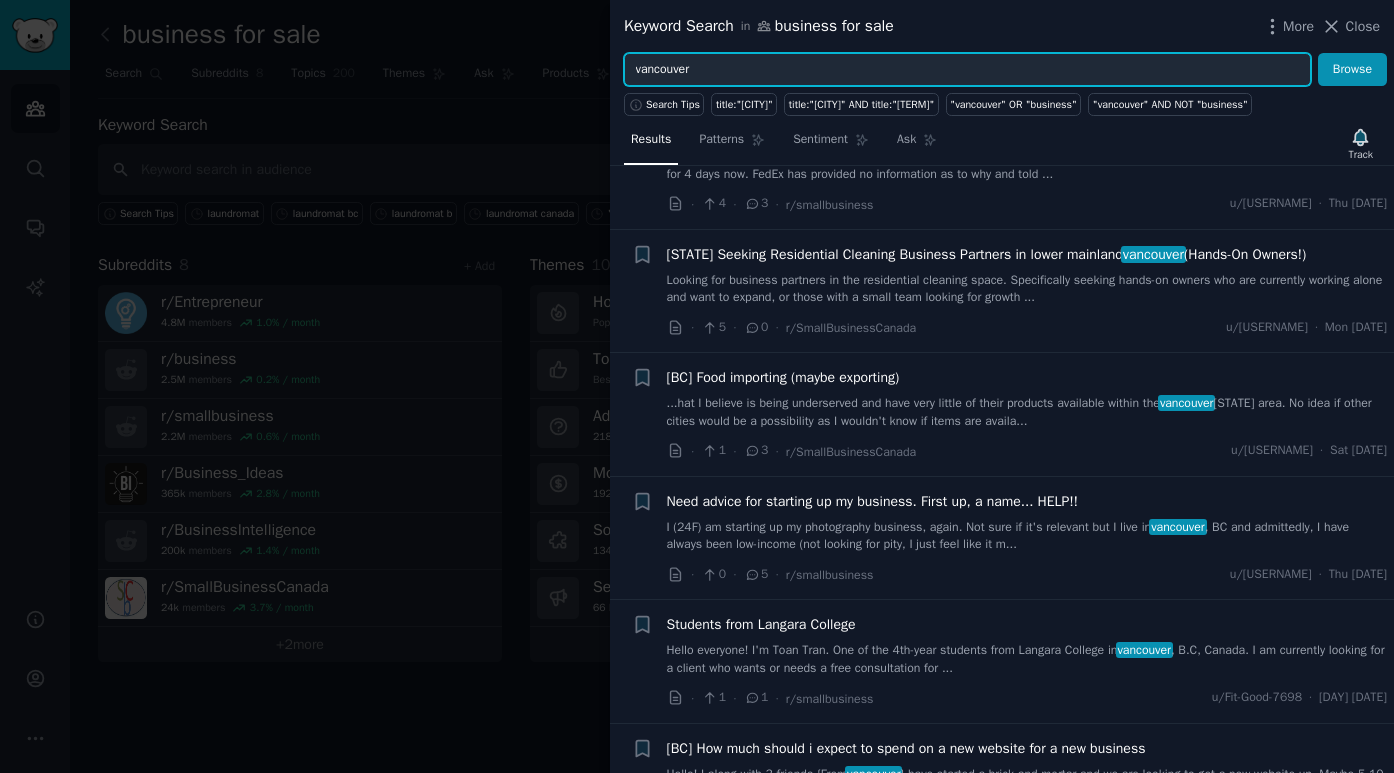 drag, startPoint x: 714, startPoint y: 65, endPoint x: 549, endPoint y: 49, distance: 165.77394 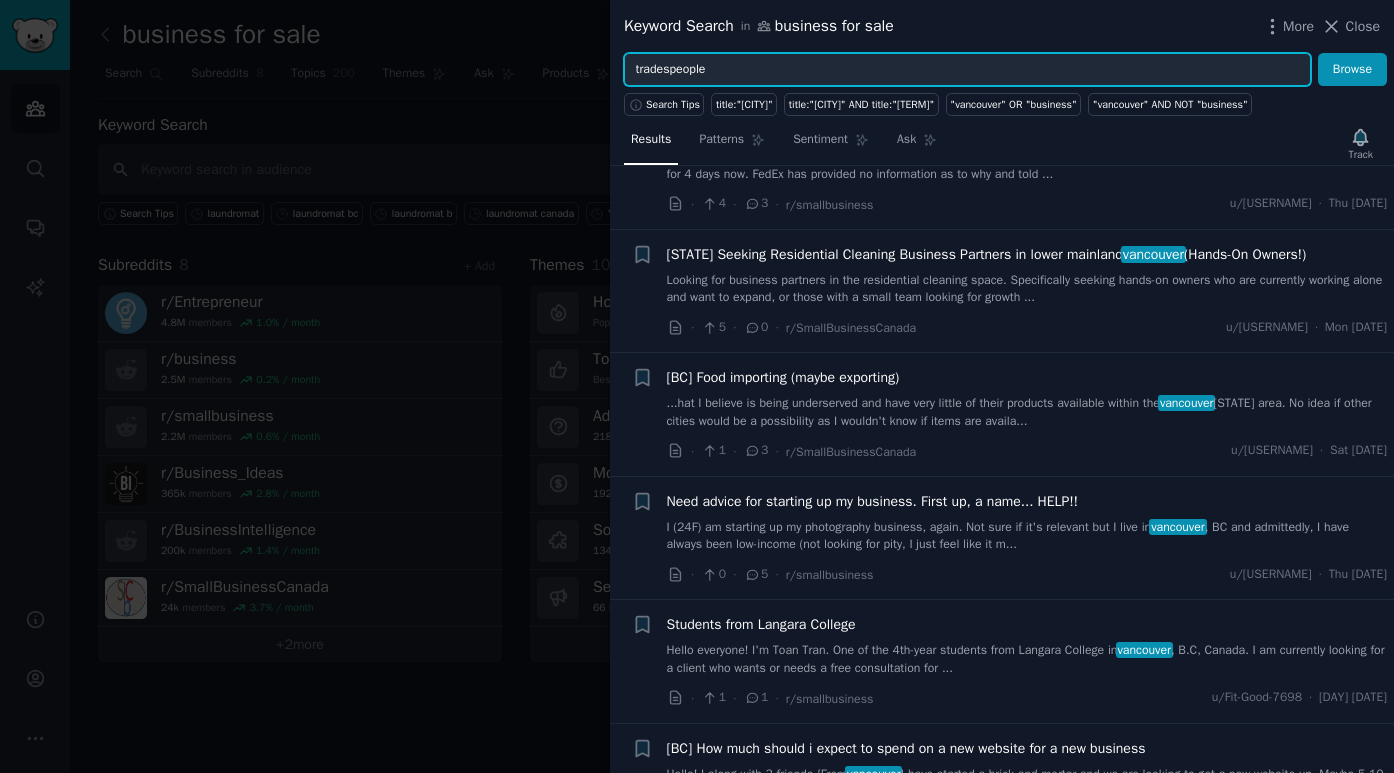 type on "tradespeople" 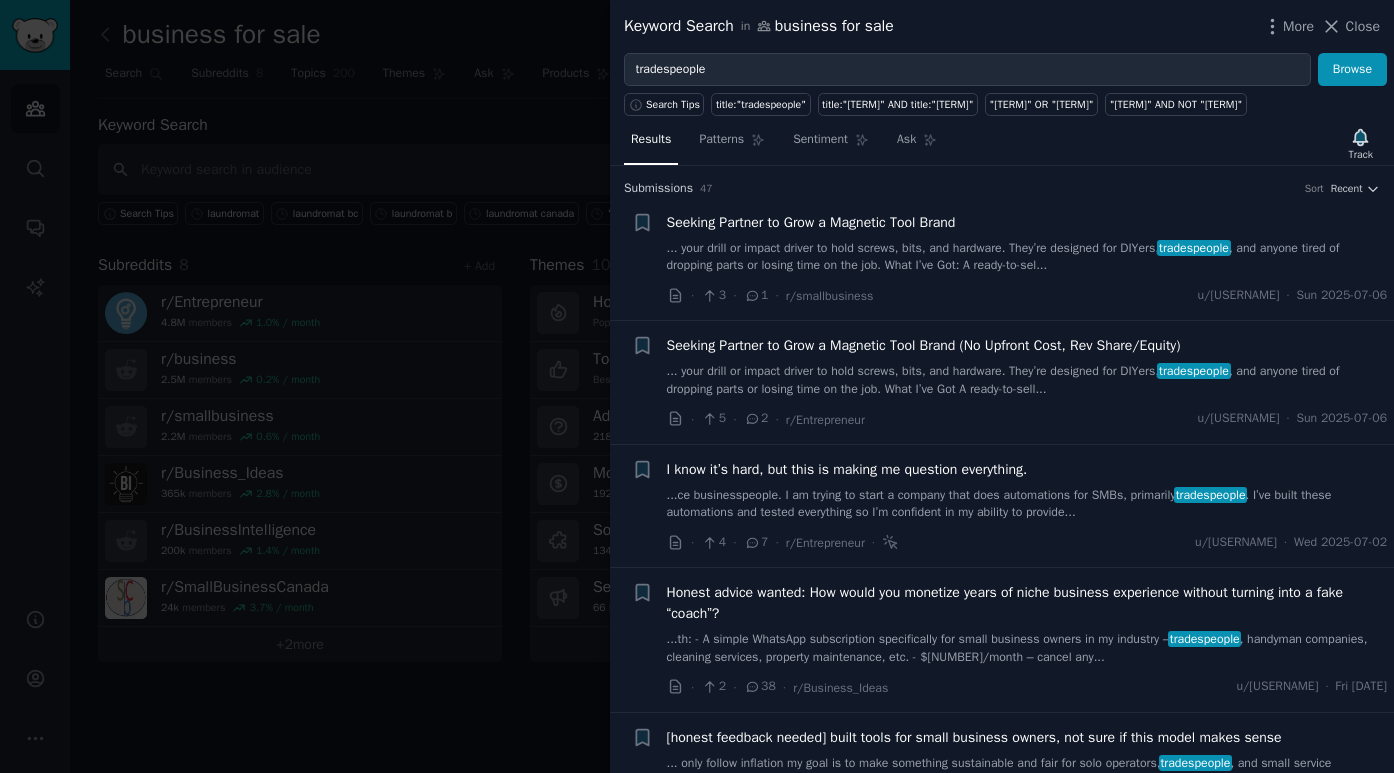 click on "... your drill or impact driver to hold screws, bits, and hardware. They’re designed for DIYers,  tradespeople , and anyone tired of dropping parts or losing time on the job.
What I’ve Got:
A ready-to-sel..." at bounding box center [1027, 257] 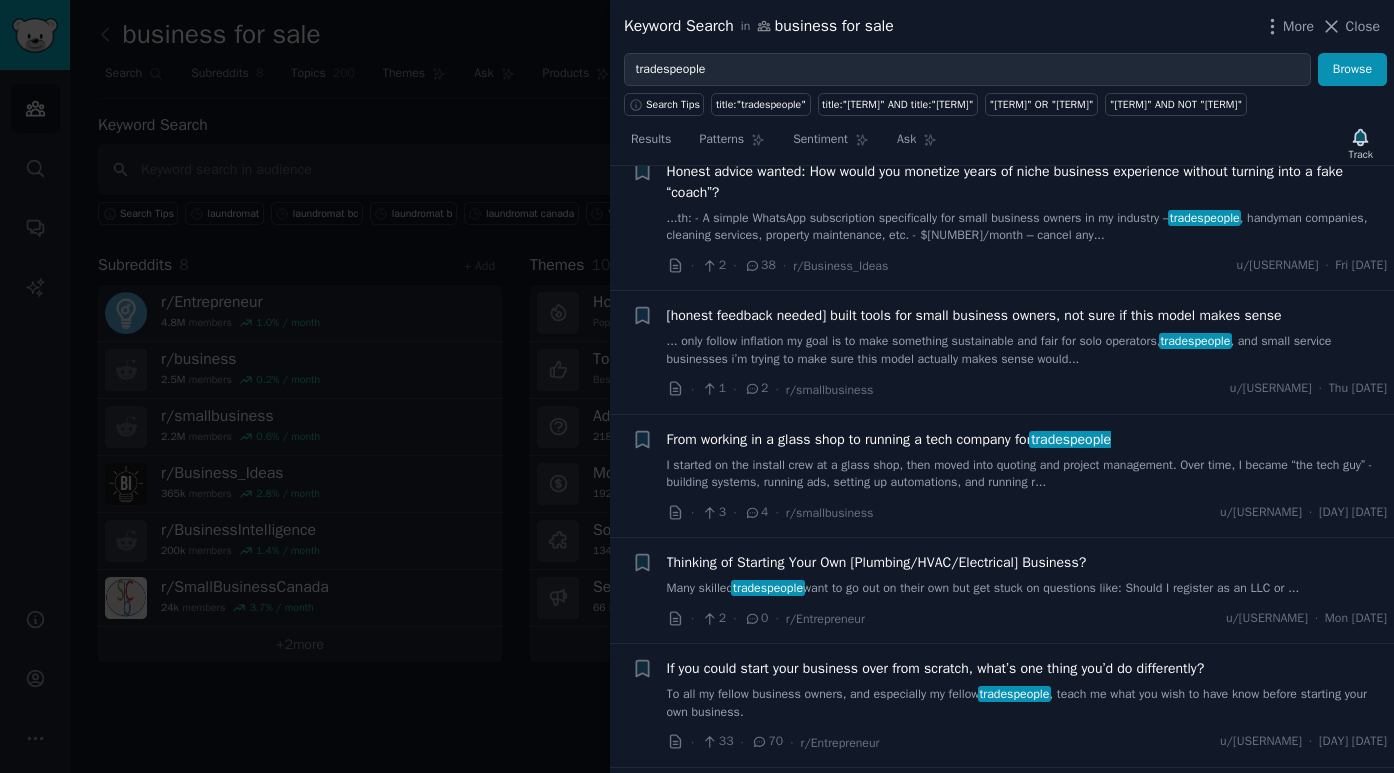 scroll, scrollTop: 1456, scrollLeft: 0, axis: vertical 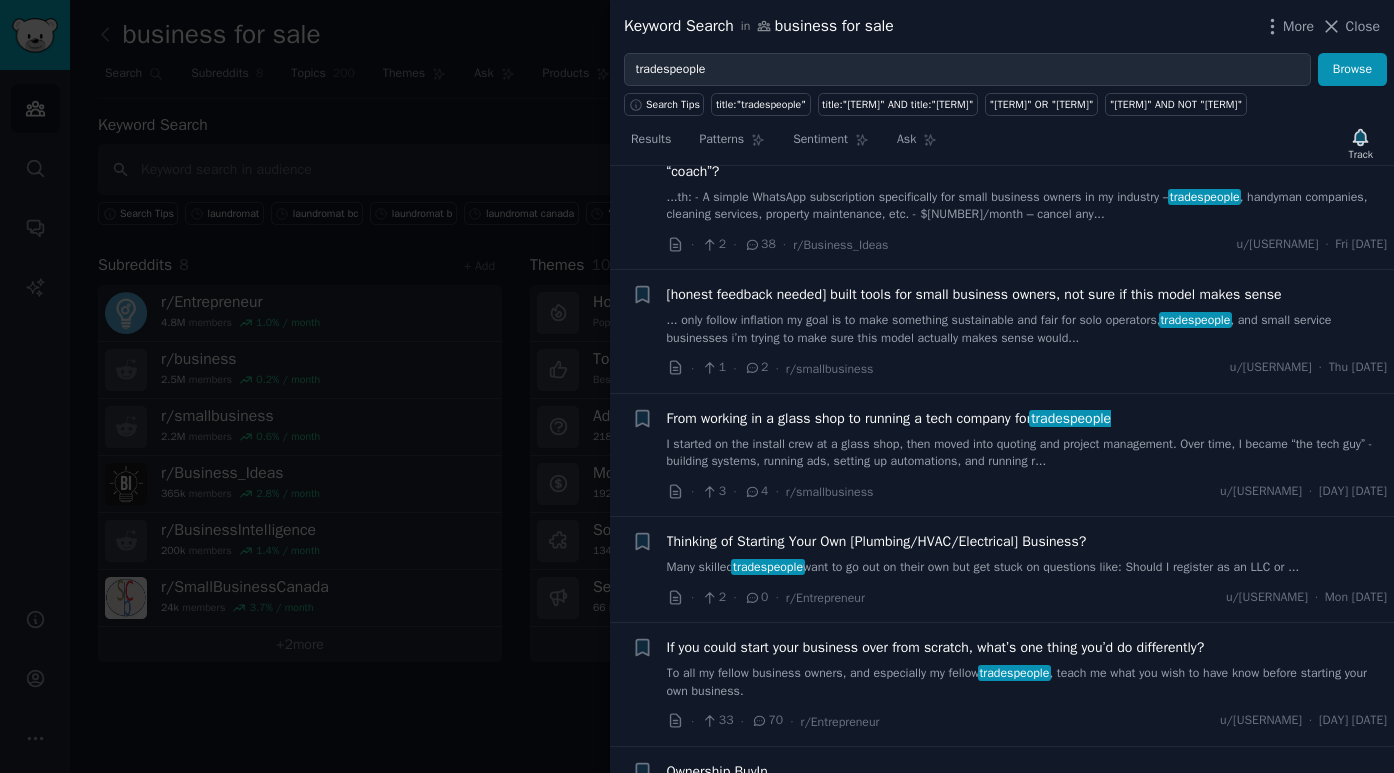 click on "Thinking of Starting Your Own [Plumbing/HVAC/Electrical] Business?" at bounding box center [877, 541] 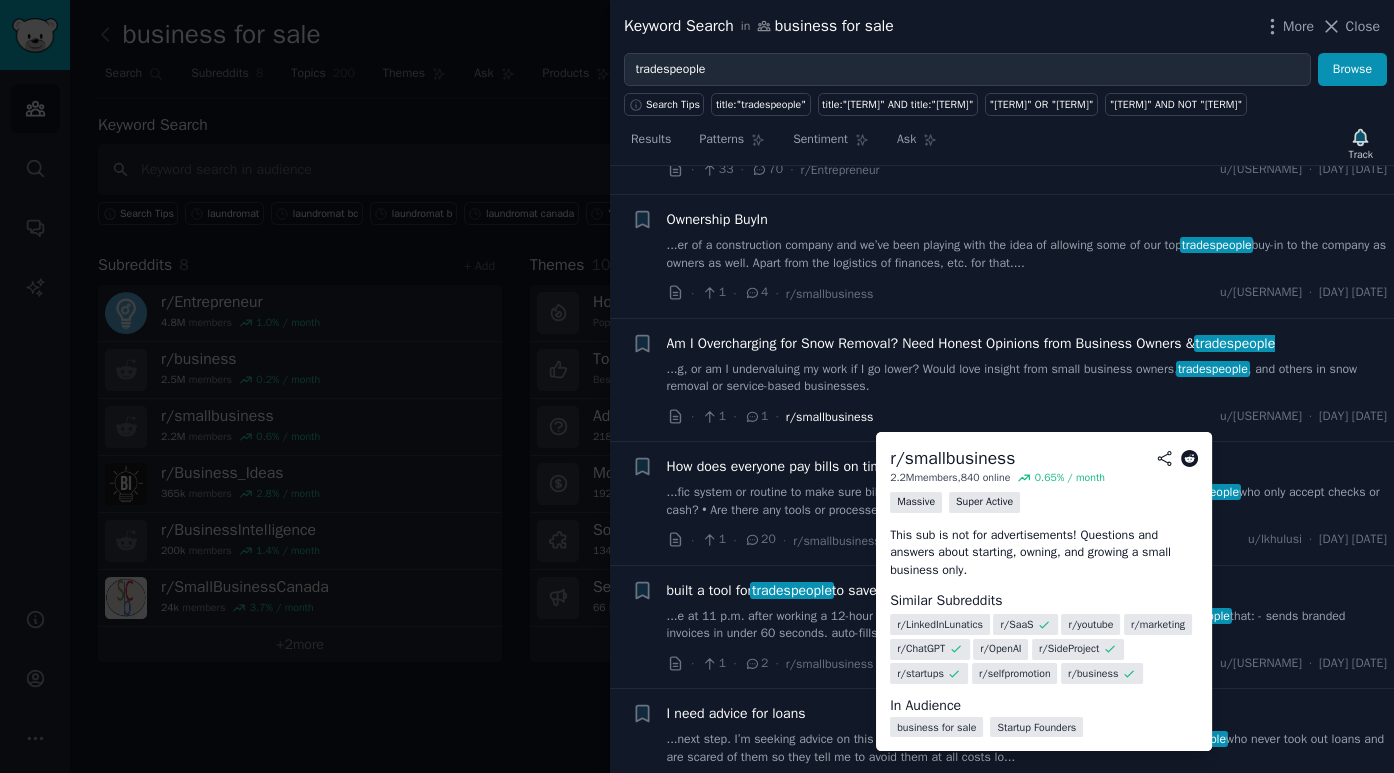scroll, scrollTop: 1338, scrollLeft: 0, axis: vertical 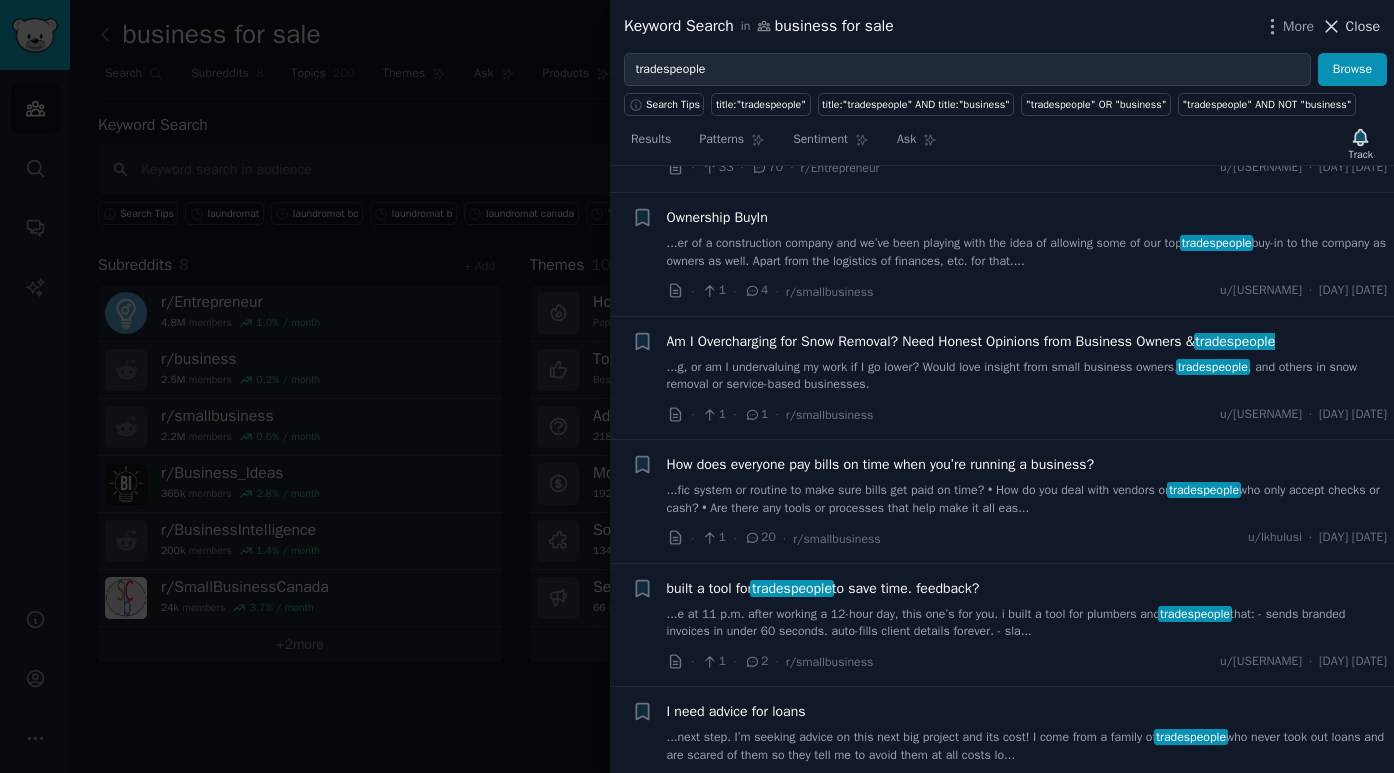 click on "Close" at bounding box center [1363, 26] 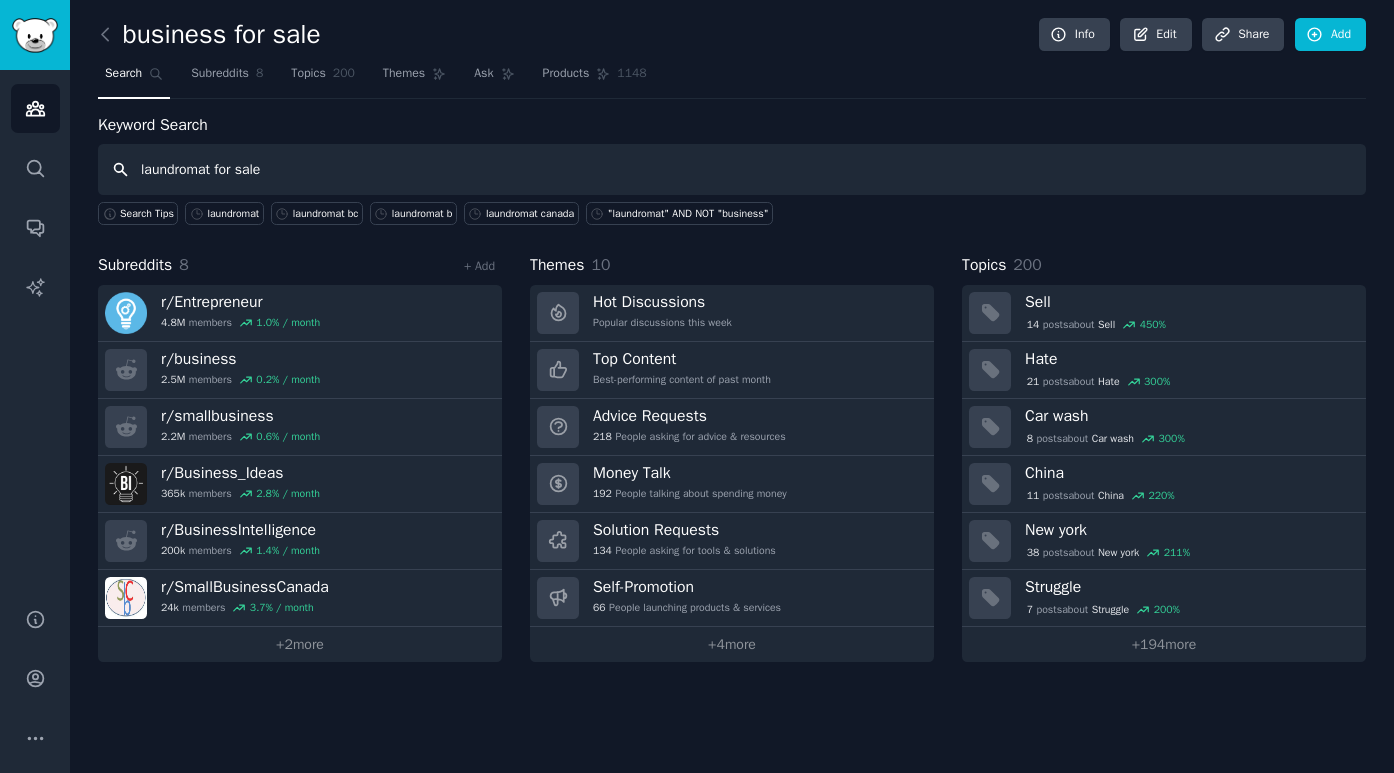 type on "laundromat for sale" 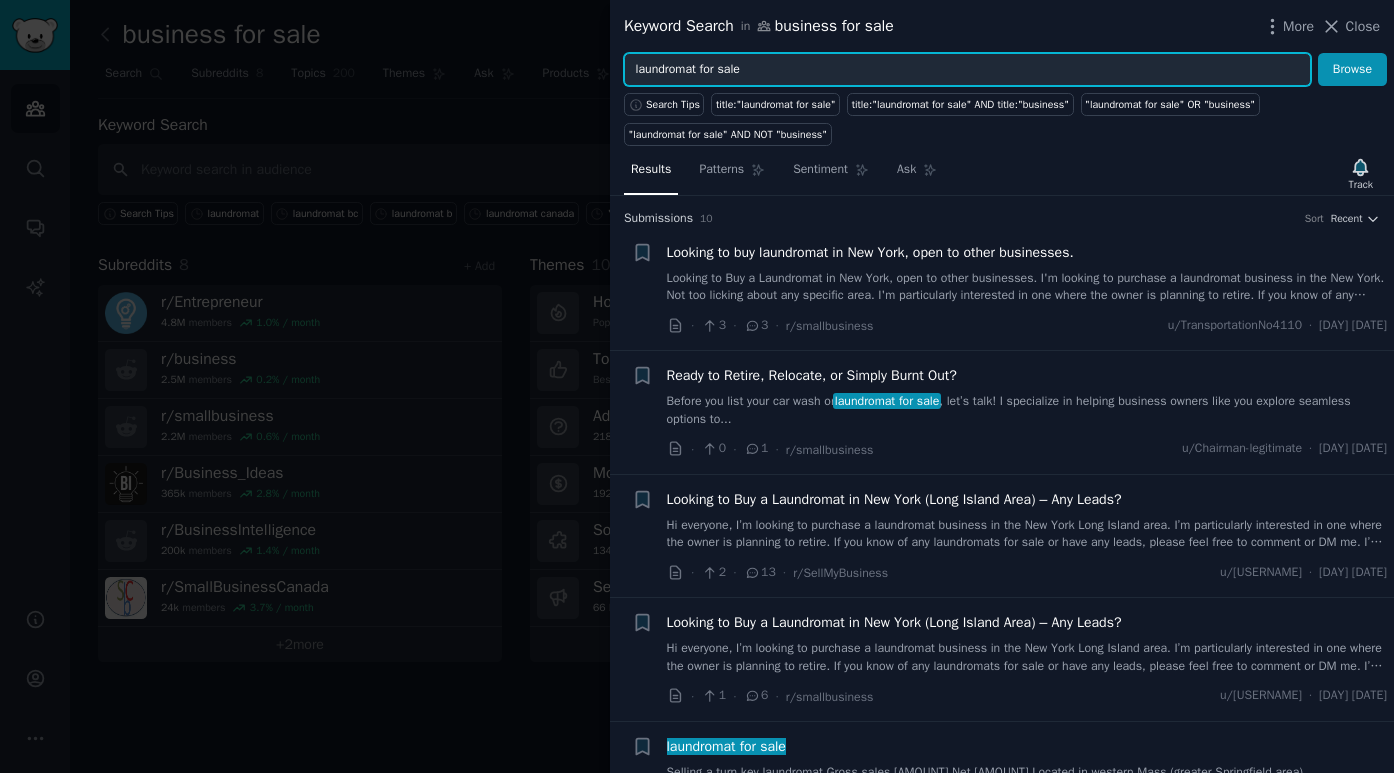 click on "laundromat for sale" at bounding box center [967, 70] 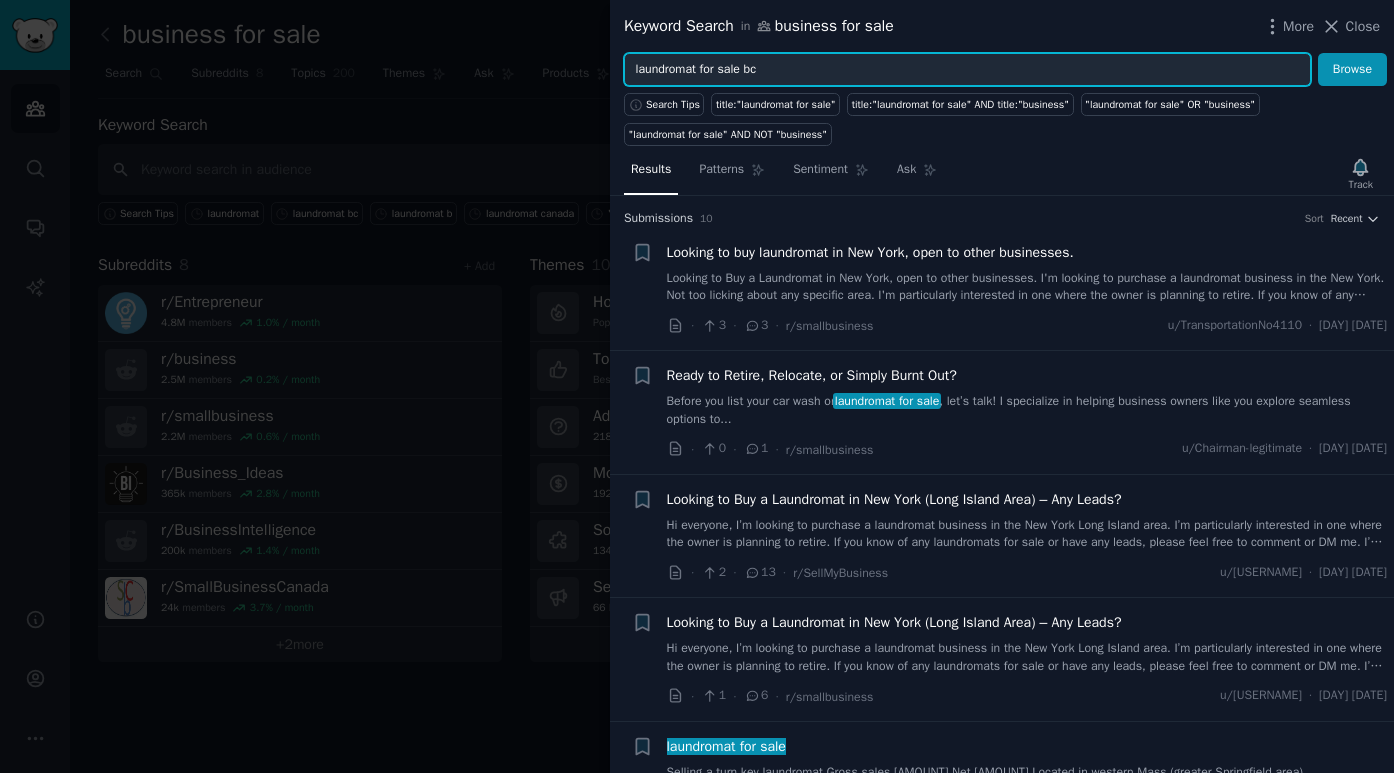 click on "Browse" at bounding box center [1352, 70] 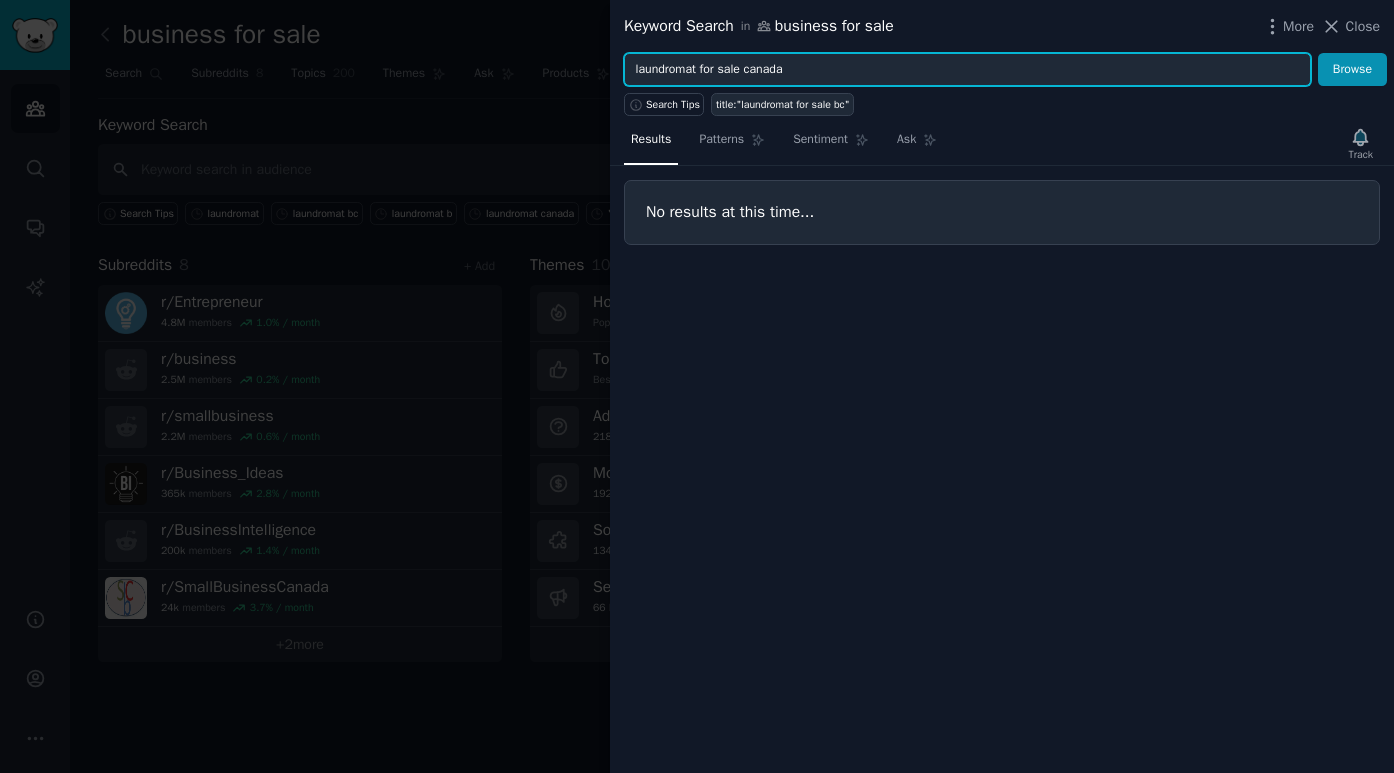 click on "Browse" at bounding box center [1352, 70] 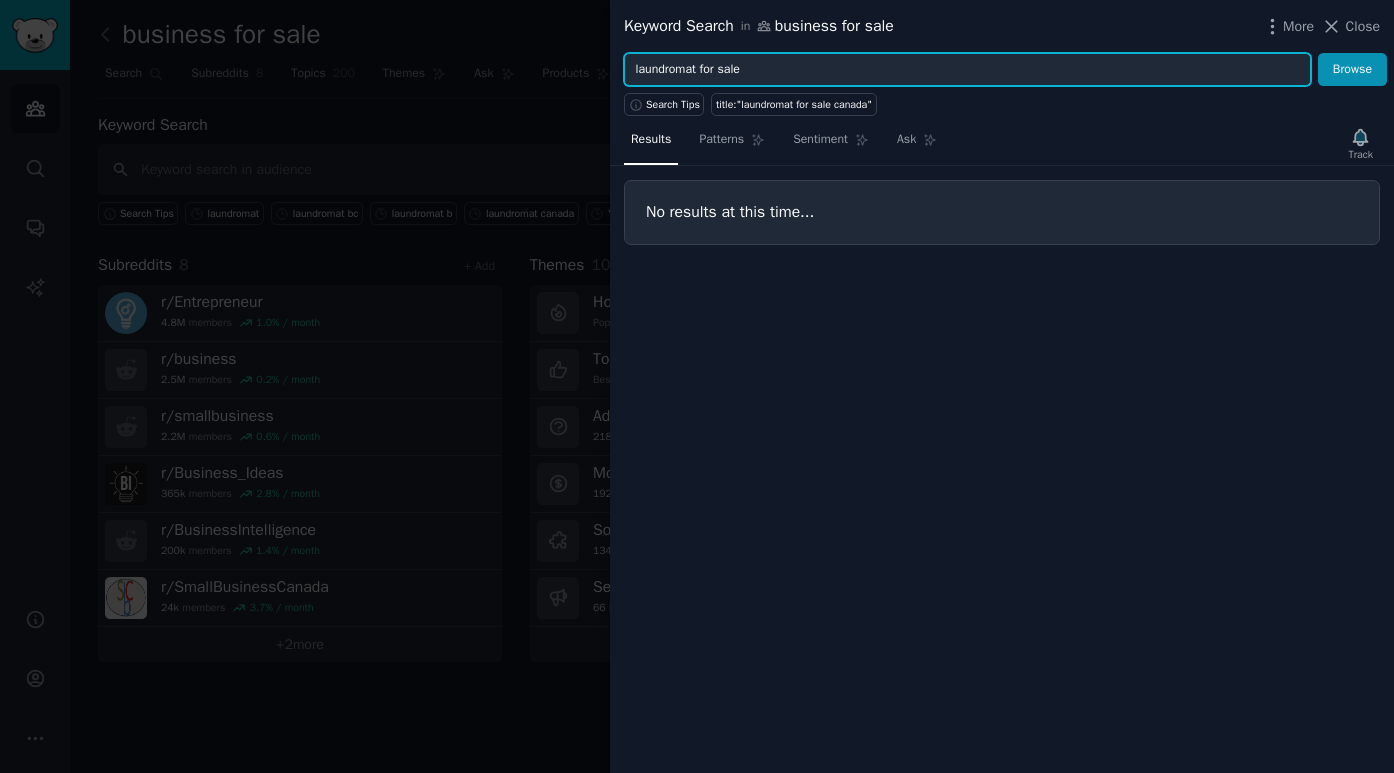 drag, startPoint x: 779, startPoint y: 80, endPoint x: 502, endPoint y: 60, distance: 277.72107 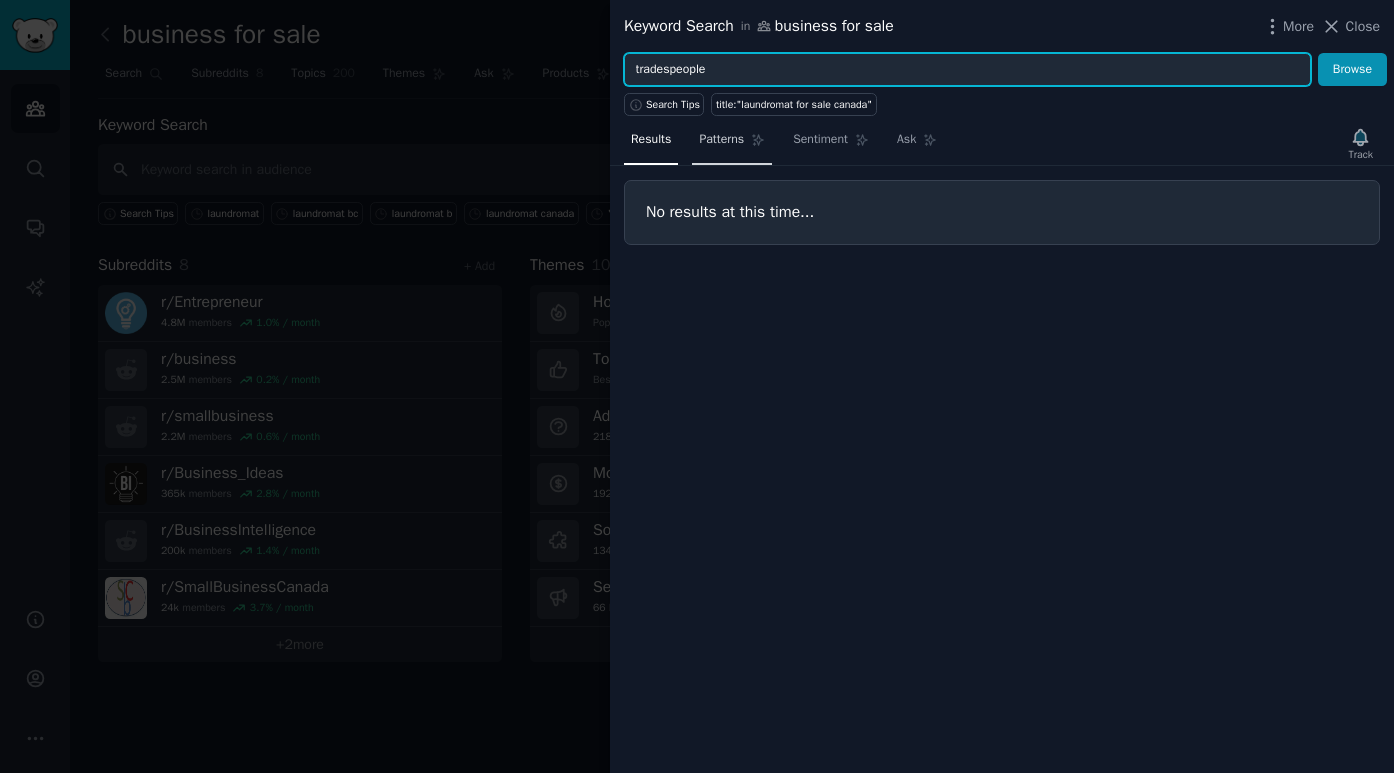 type on "tradespeople" 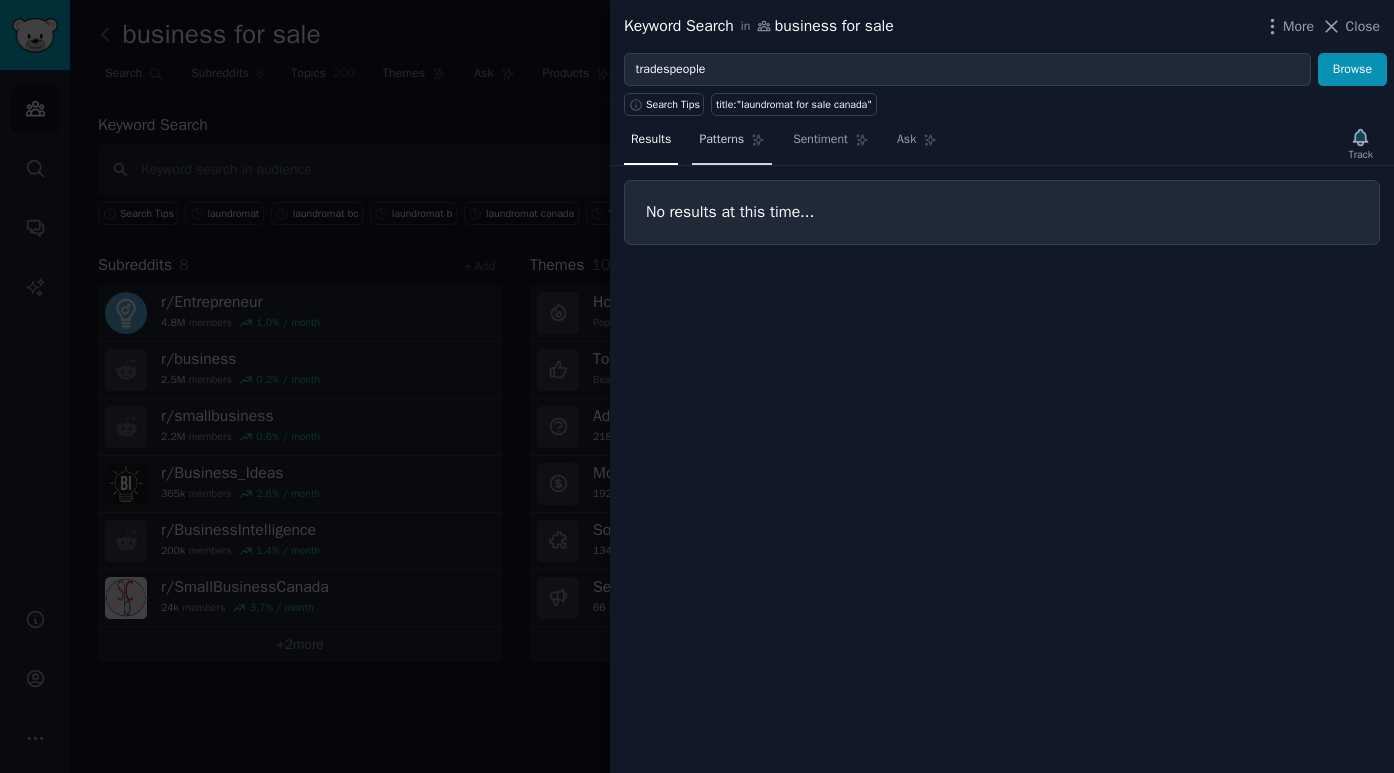 click on "Patterns" at bounding box center (721, 140) 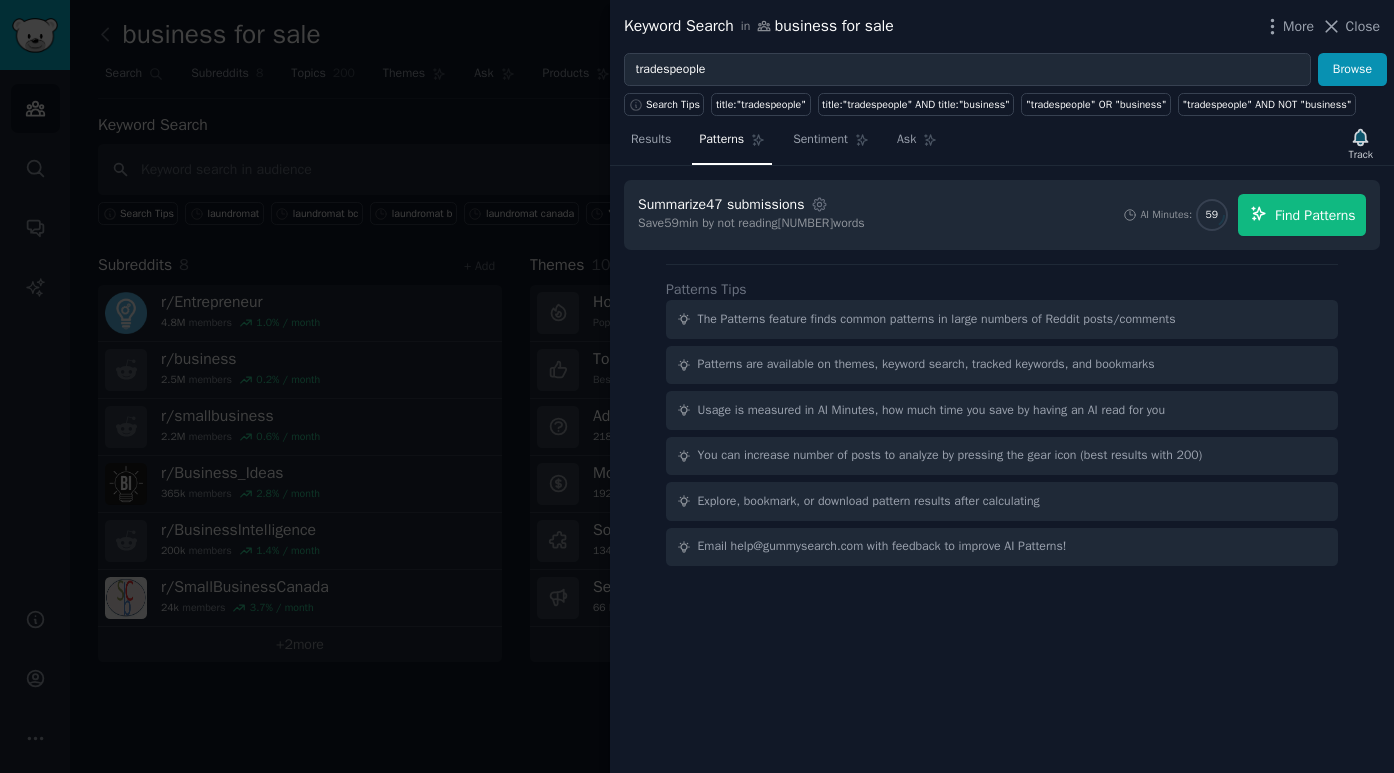 click on "Find Patterns" at bounding box center (1315, 215) 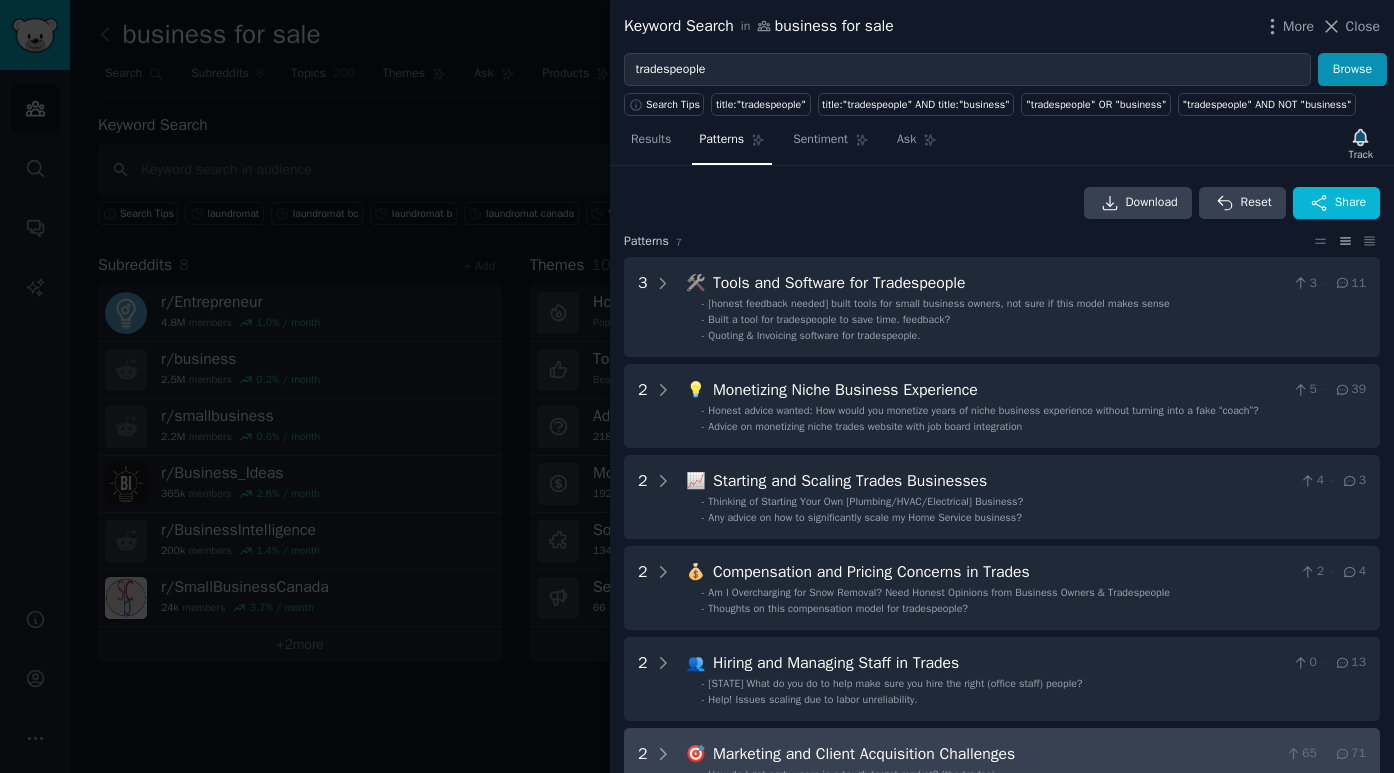 scroll, scrollTop: 0, scrollLeft: 0, axis: both 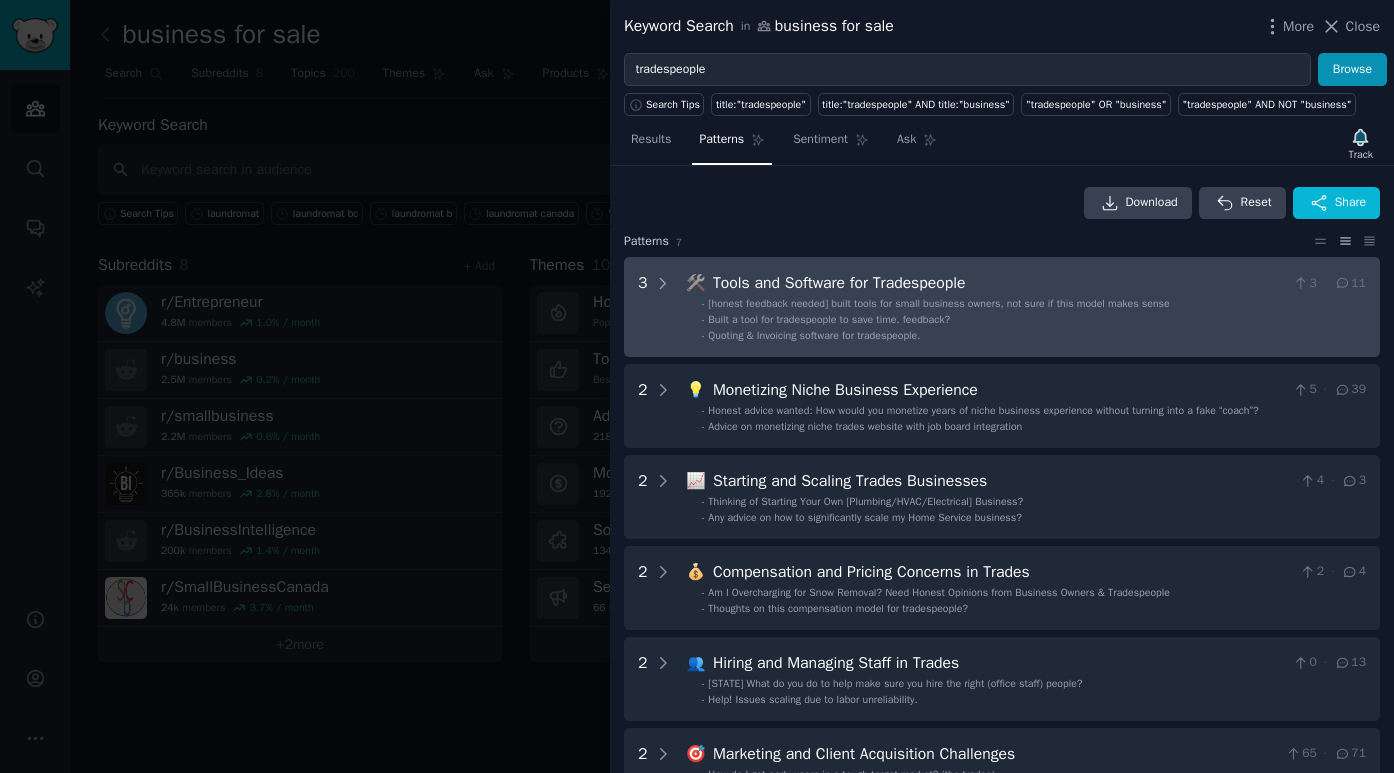 click on "[honest feedback needed] built tools for small business owners, not sure if this model makes sense" at bounding box center (938, 303) 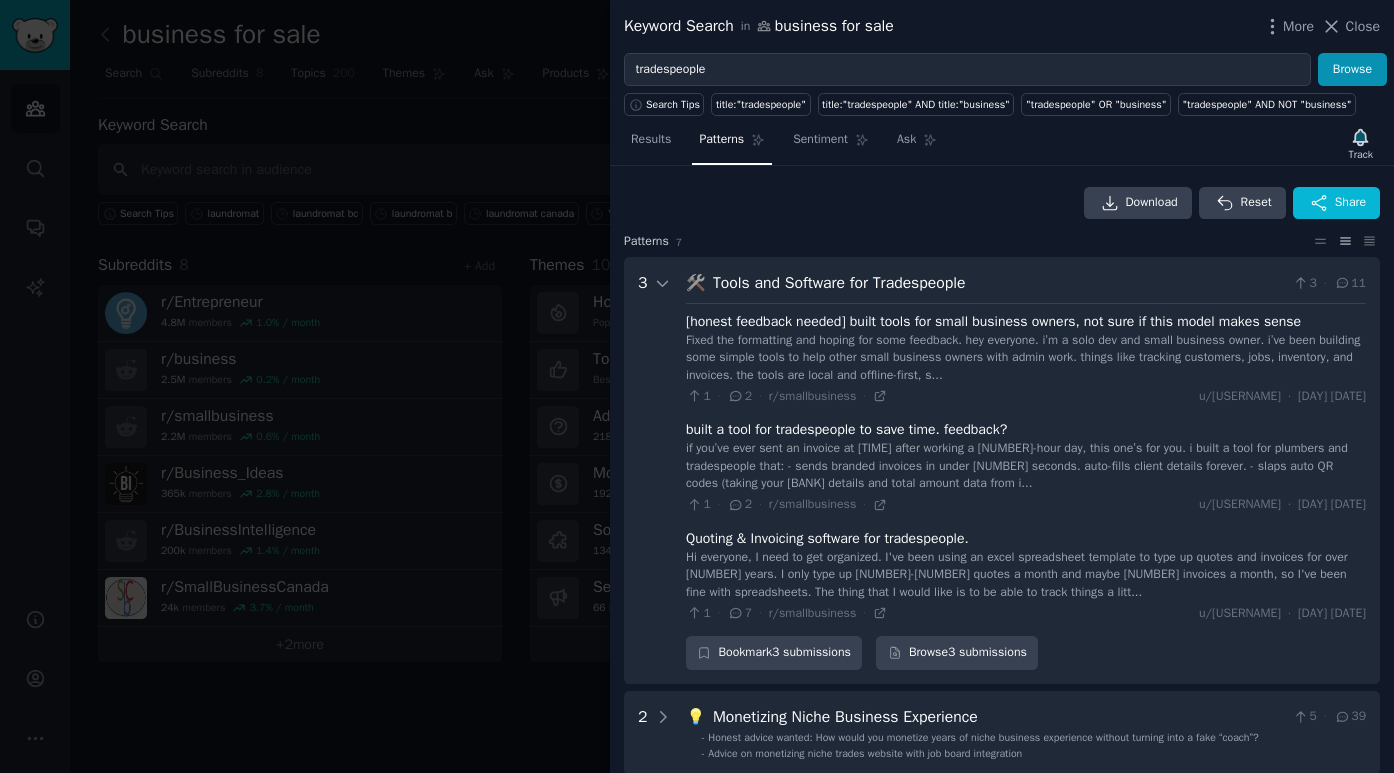scroll, scrollTop: 91, scrollLeft: 0, axis: vertical 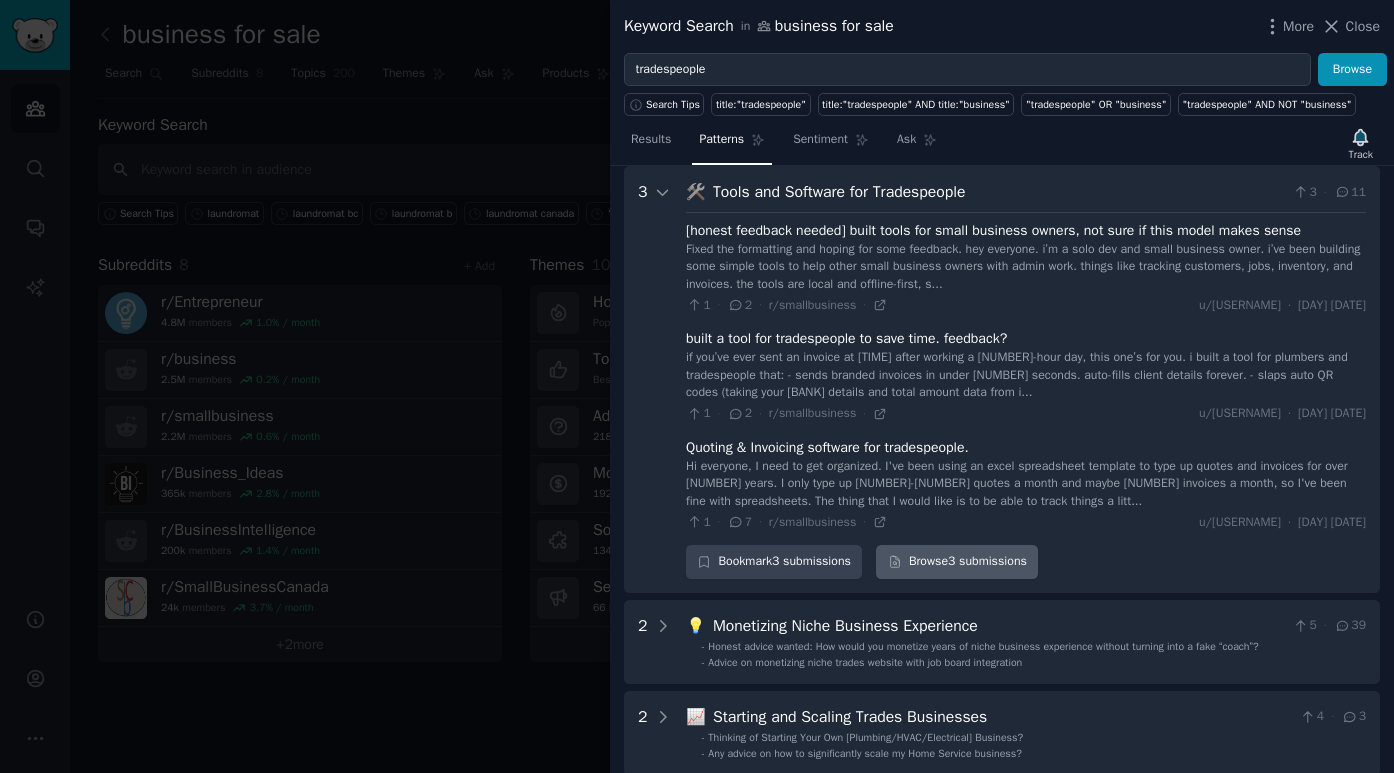 click on "Browse  3   submissions" at bounding box center (957, 562) 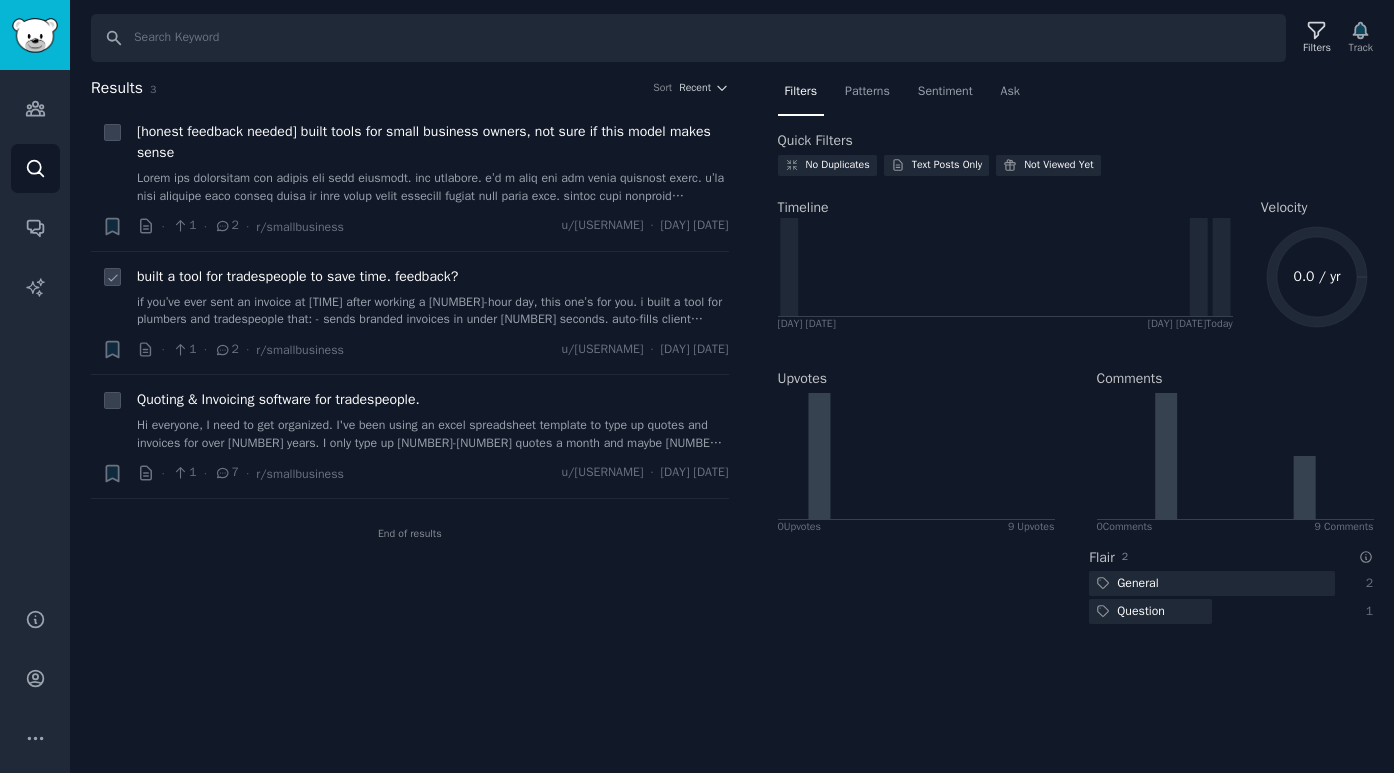 click on "built a tool for tradespeople to save time. feedback?" at bounding box center (297, 276) 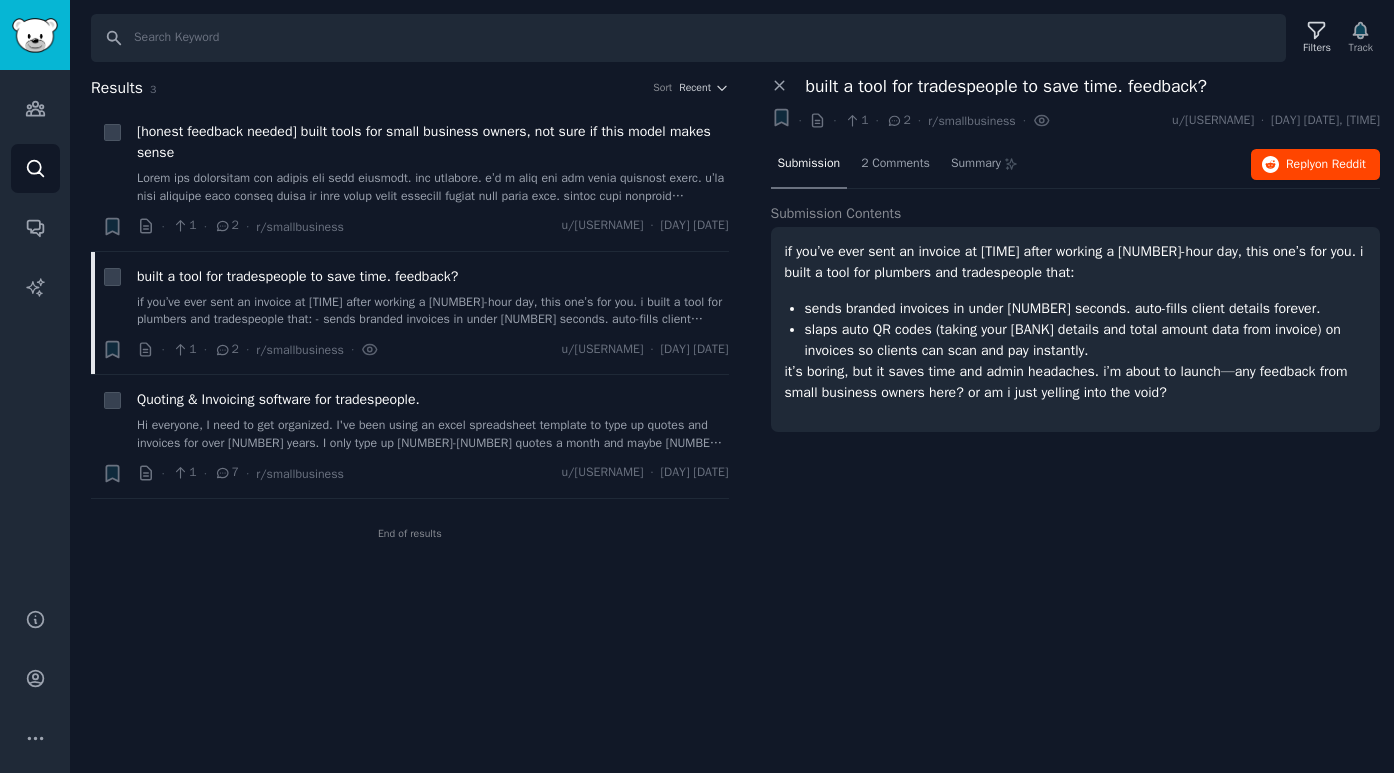 click on "Reply  on Reddit" at bounding box center [1326, 165] 